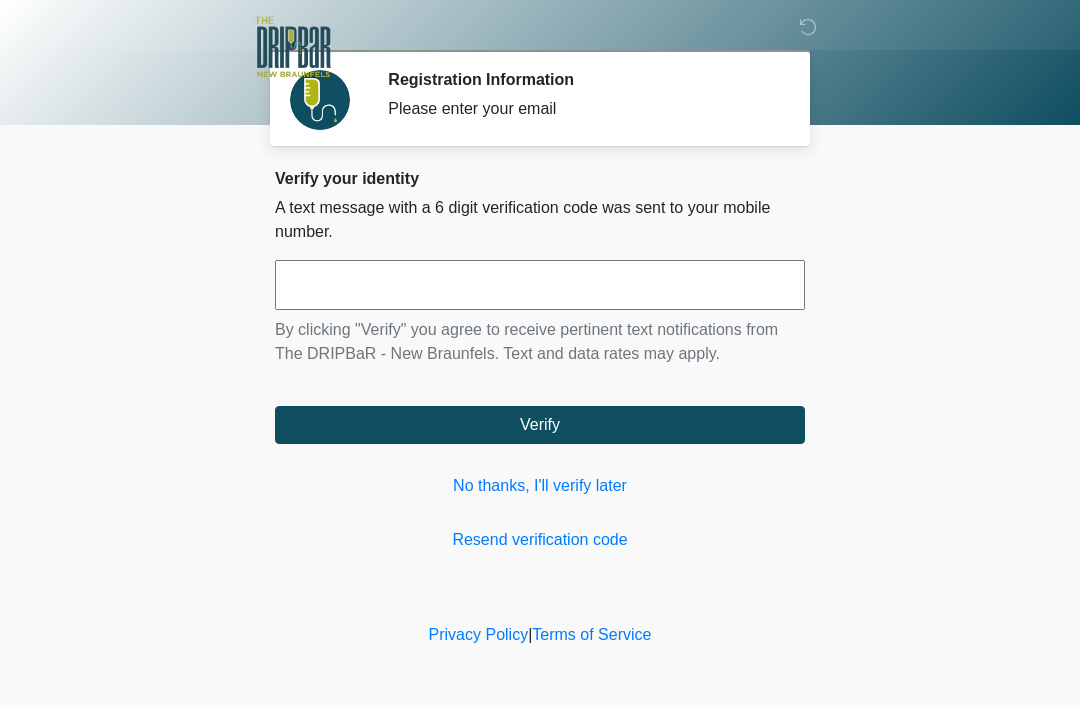 scroll, scrollTop: 0, scrollLeft: 0, axis: both 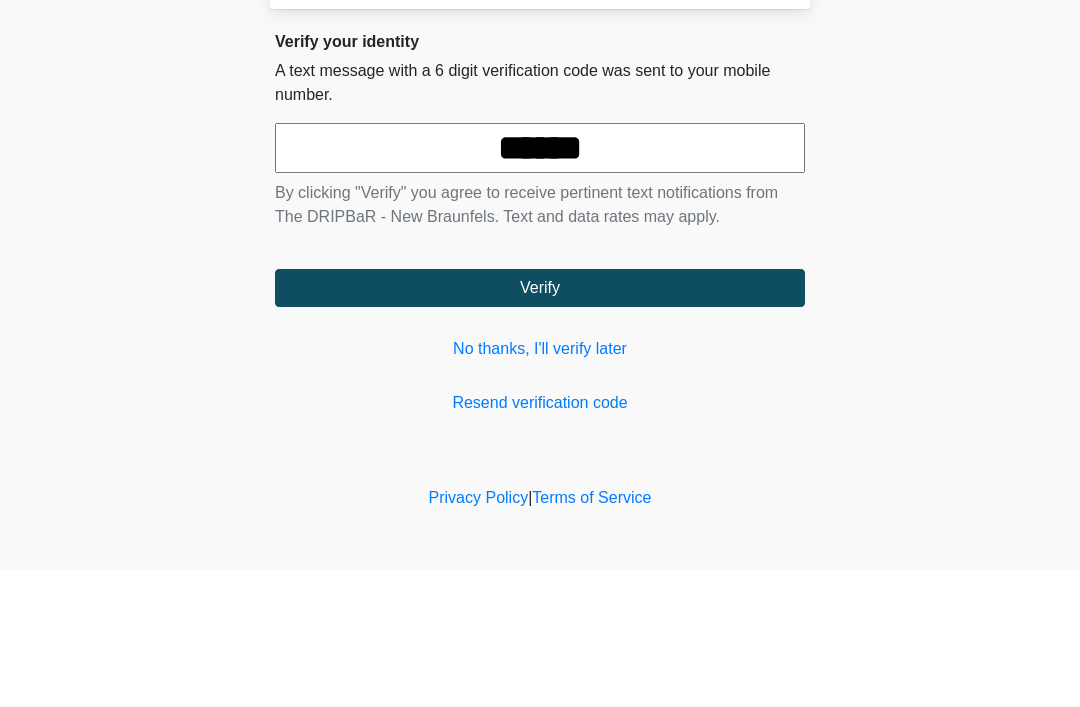 type on "******" 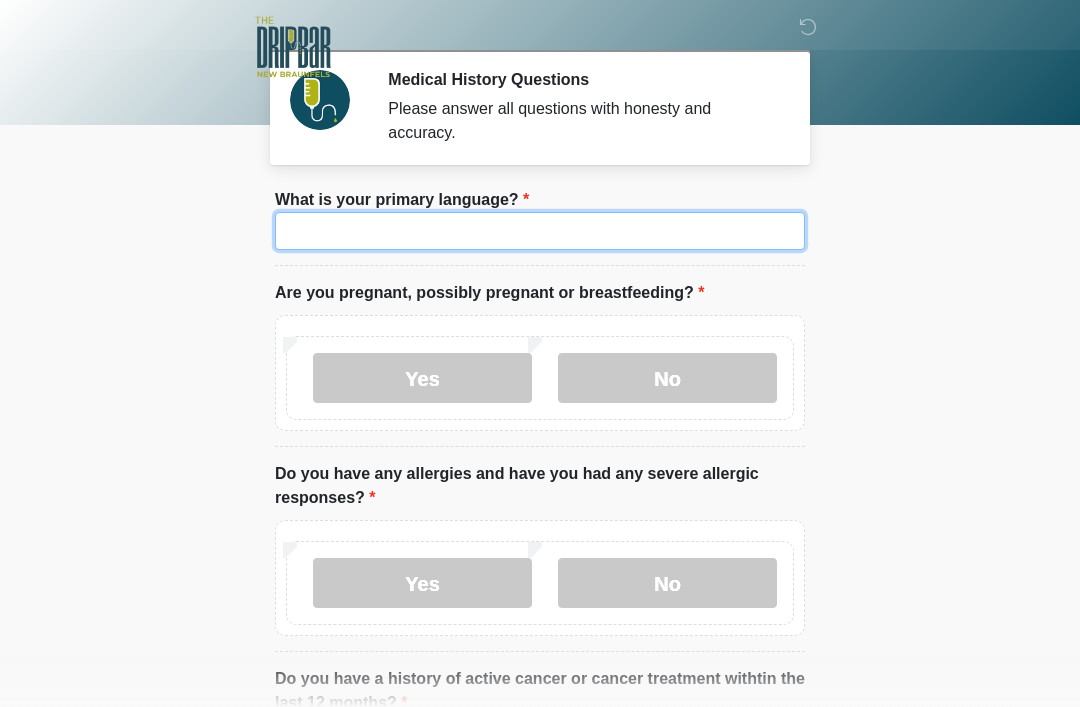 click on "What is your primary language?" at bounding box center [540, 231] 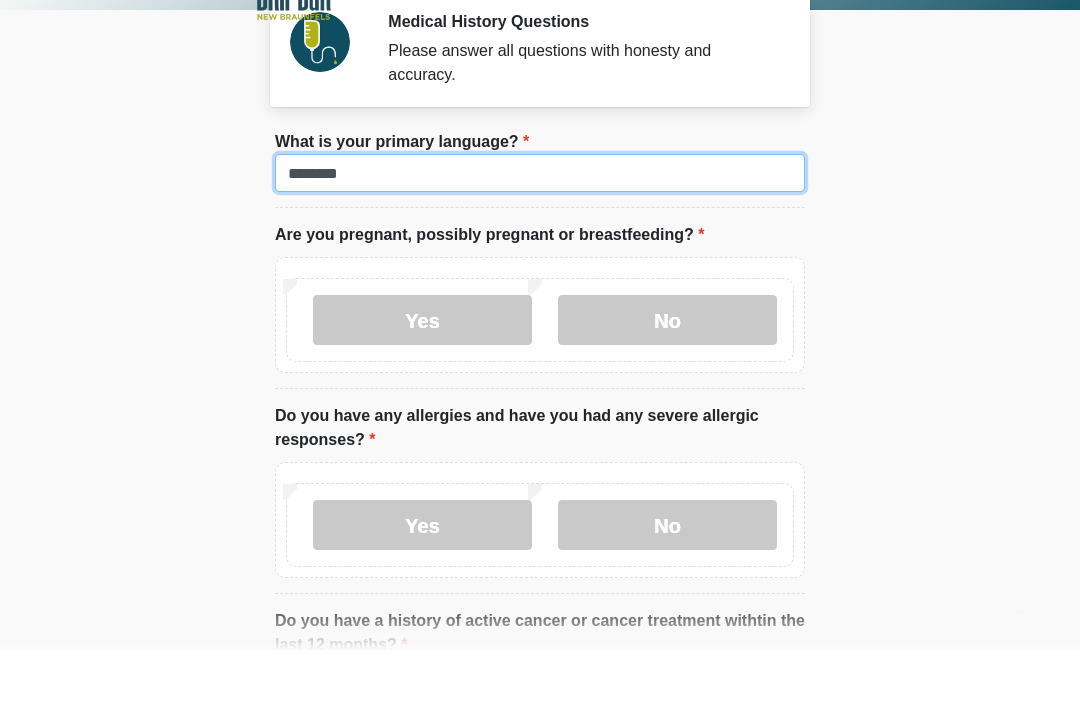 type on "*******" 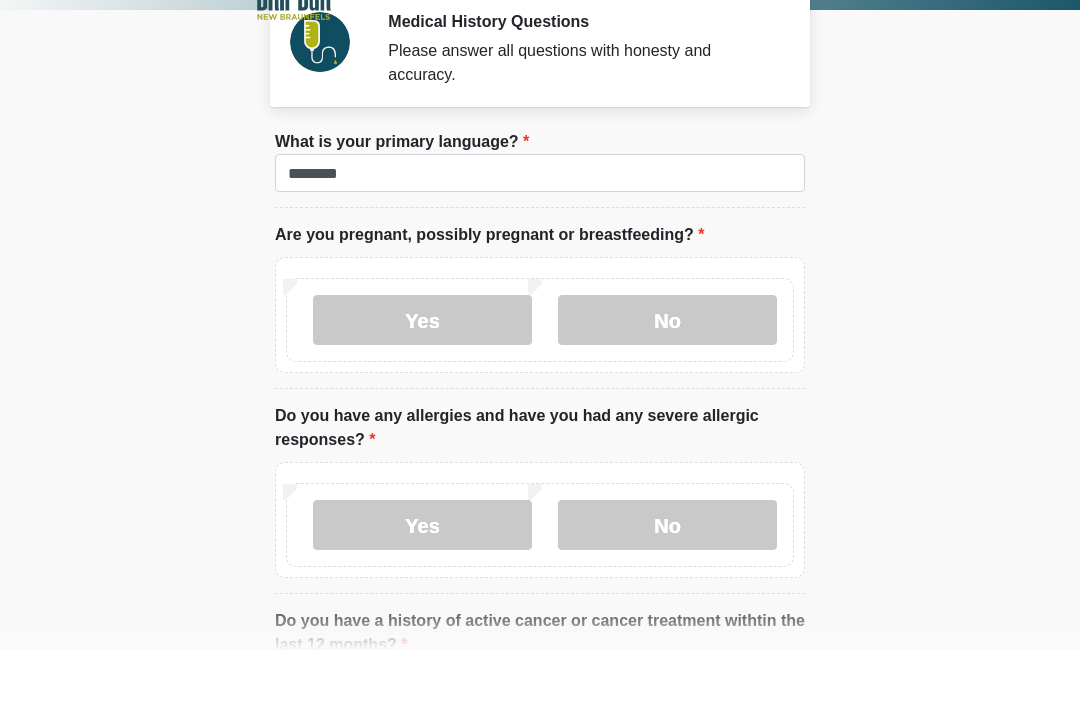 click on "No" at bounding box center [667, 378] 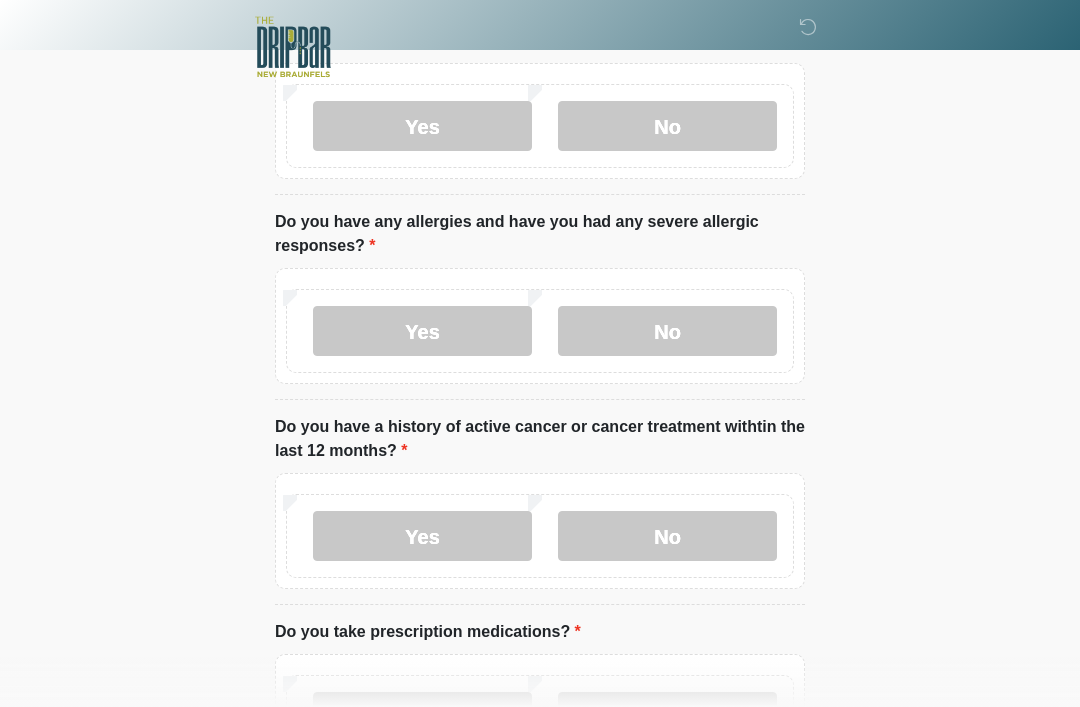scroll, scrollTop: 252, scrollLeft: 0, axis: vertical 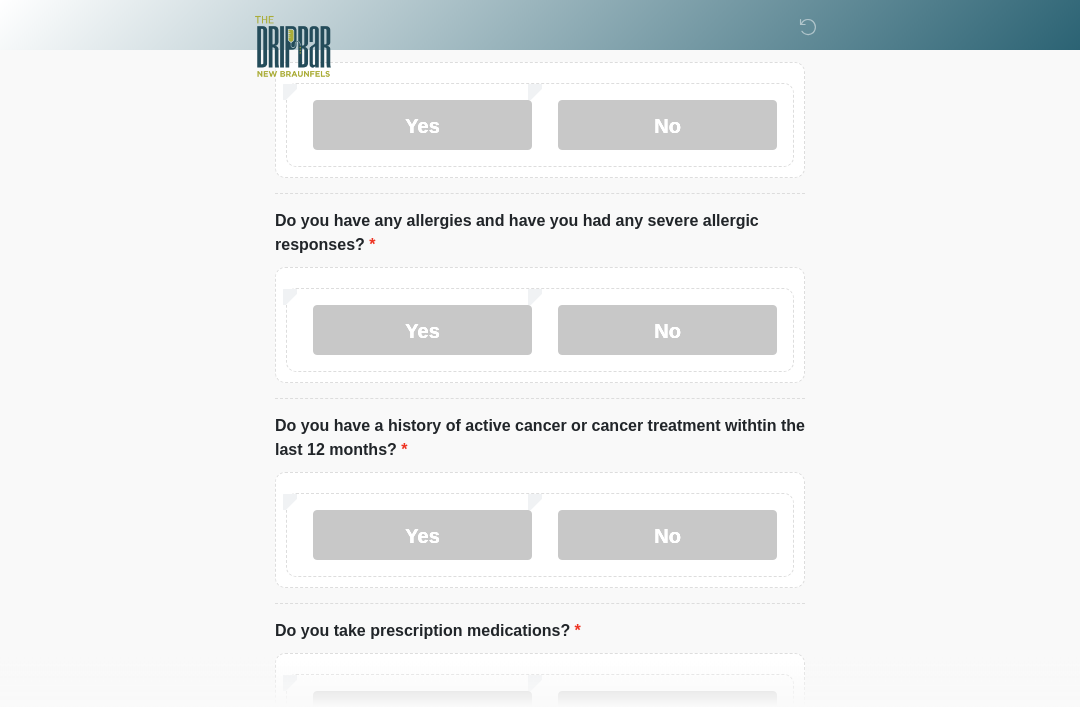 click on "No" at bounding box center (667, 331) 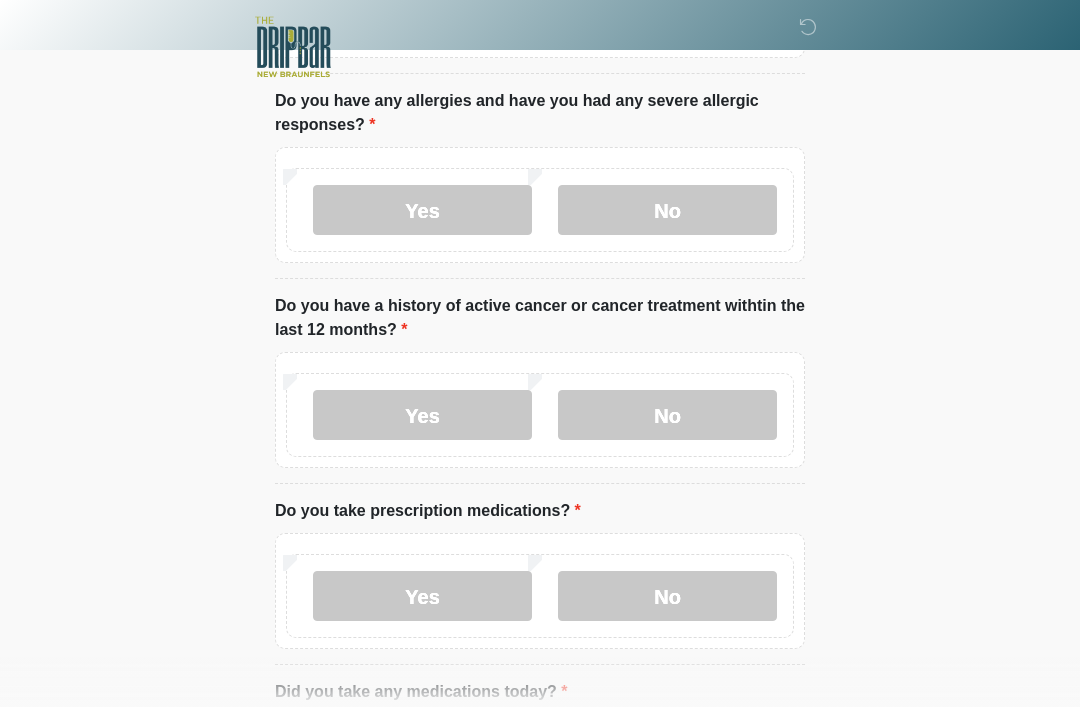 scroll, scrollTop: 375, scrollLeft: 0, axis: vertical 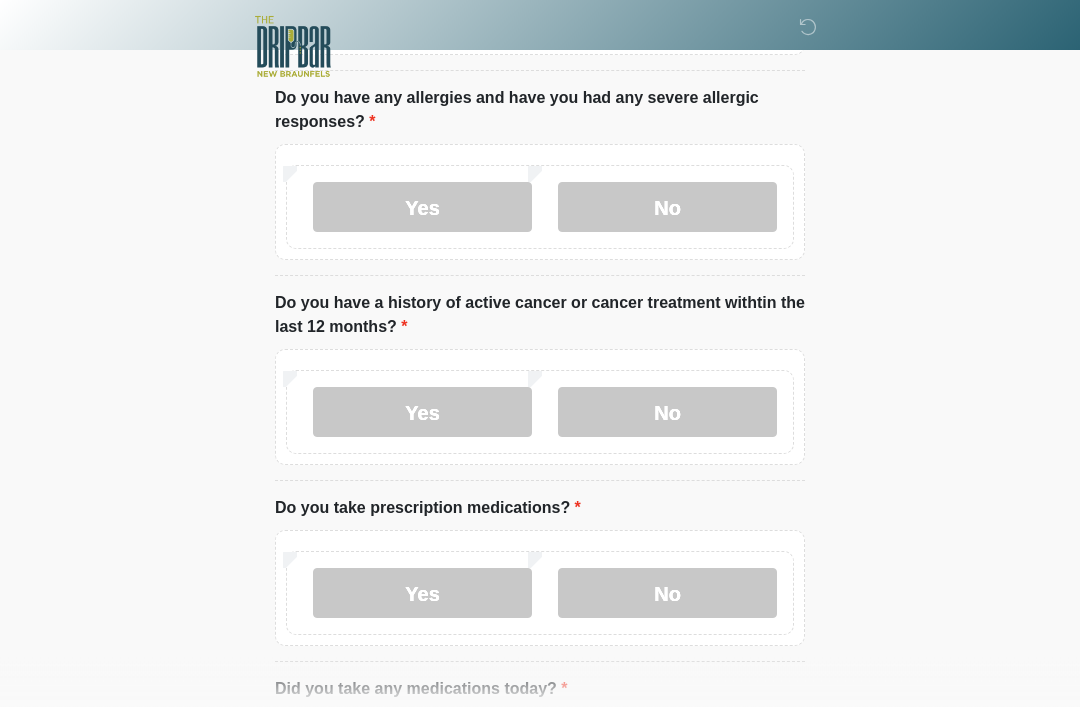 click on "No" at bounding box center [667, 413] 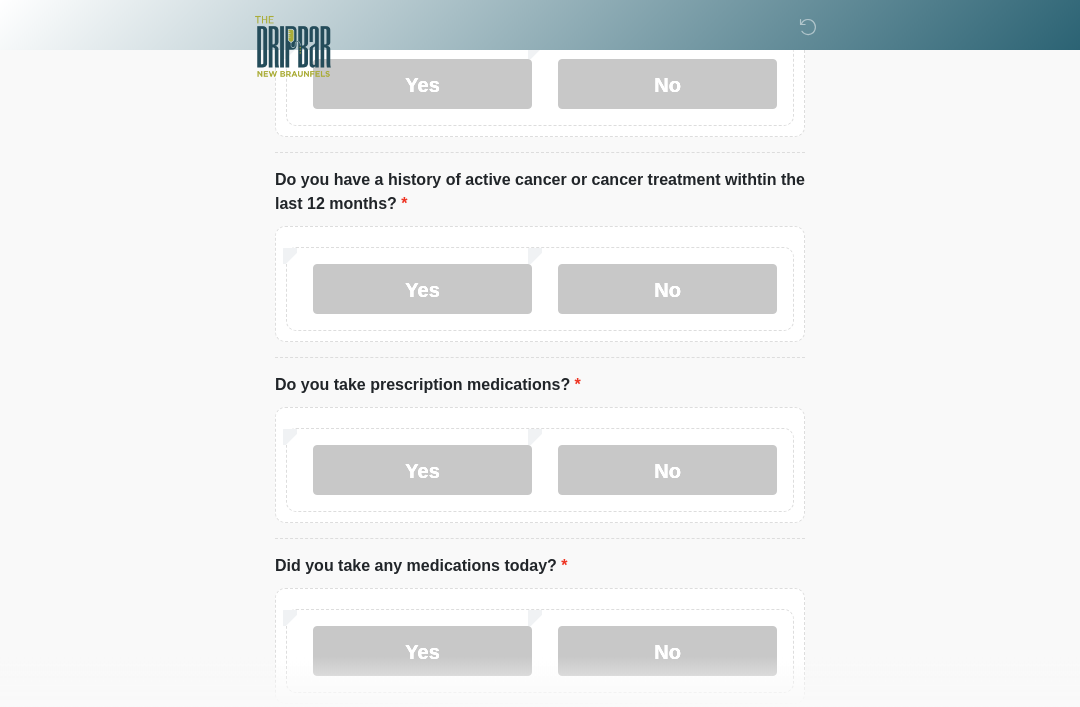 scroll, scrollTop: 499, scrollLeft: 0, axis: vertical 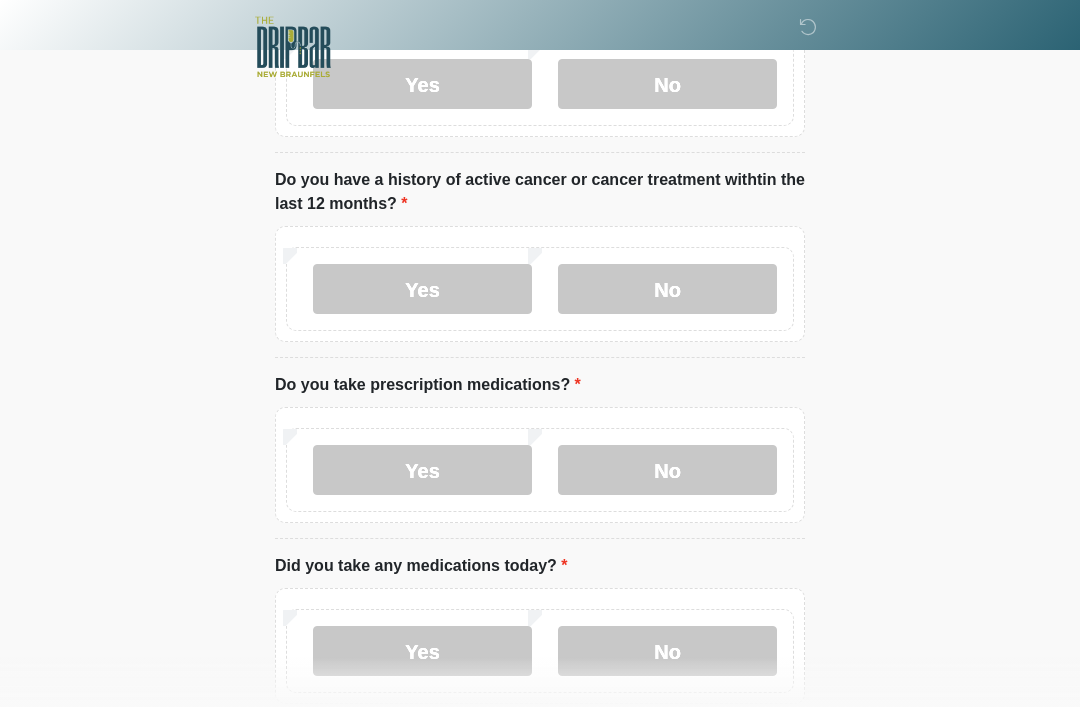 click on "No" at bounding box center (667, 470) 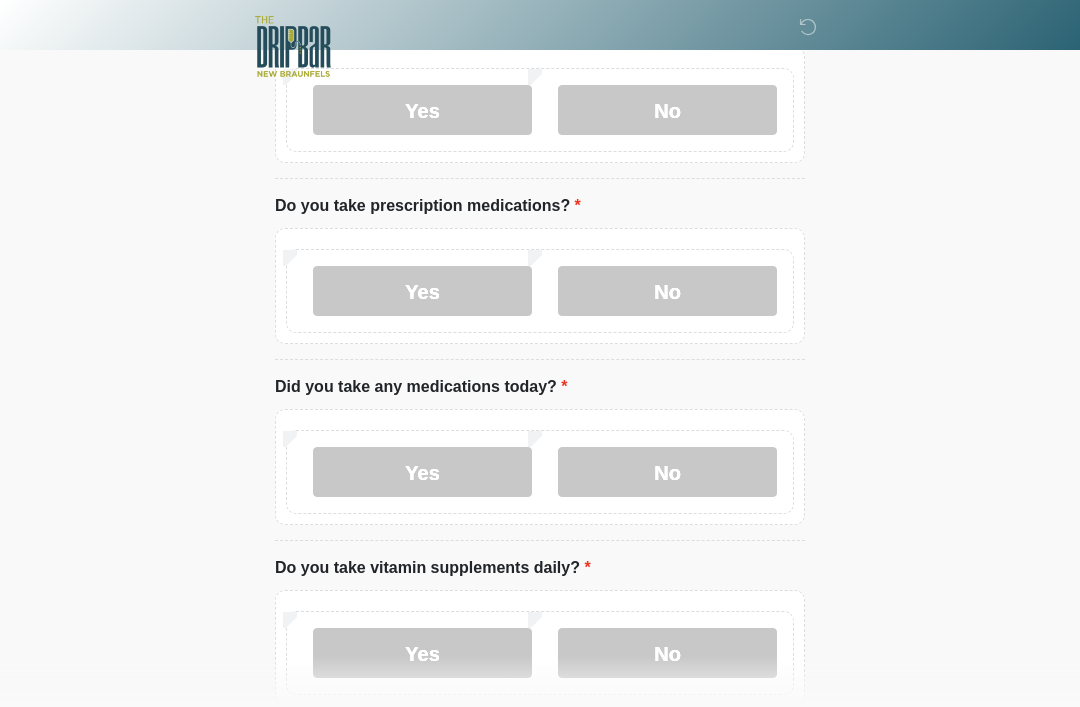 scroll, scrollTop: 686, scrollLeft: 0, axis: vertical 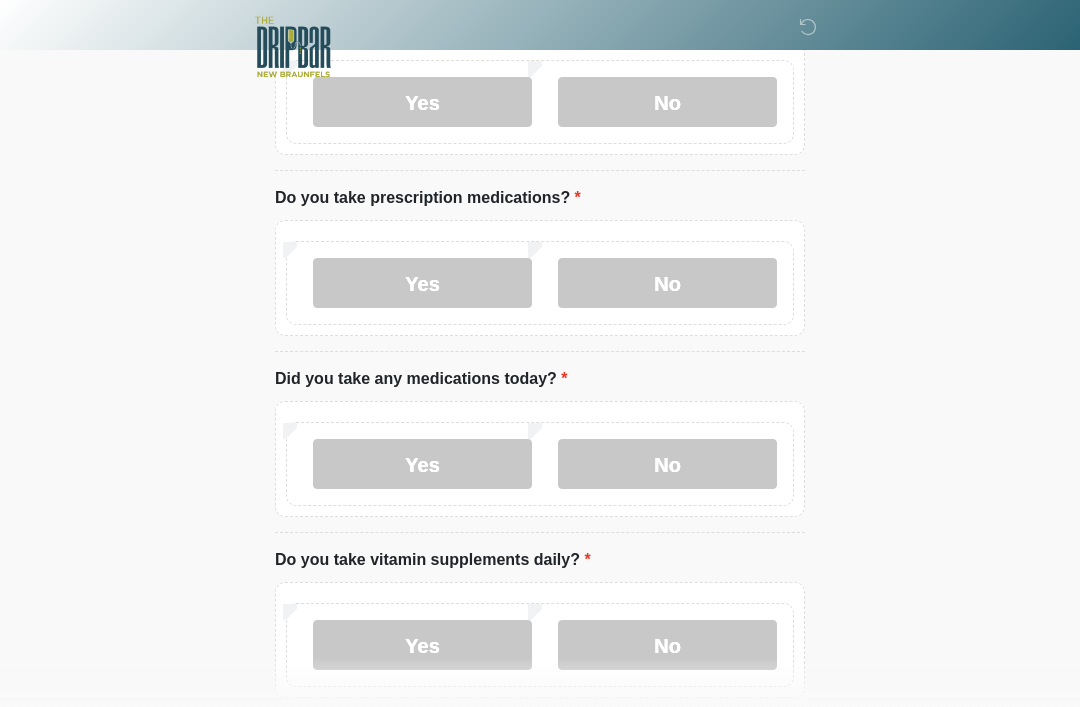 click on "No" at bounding box center [667, 464] 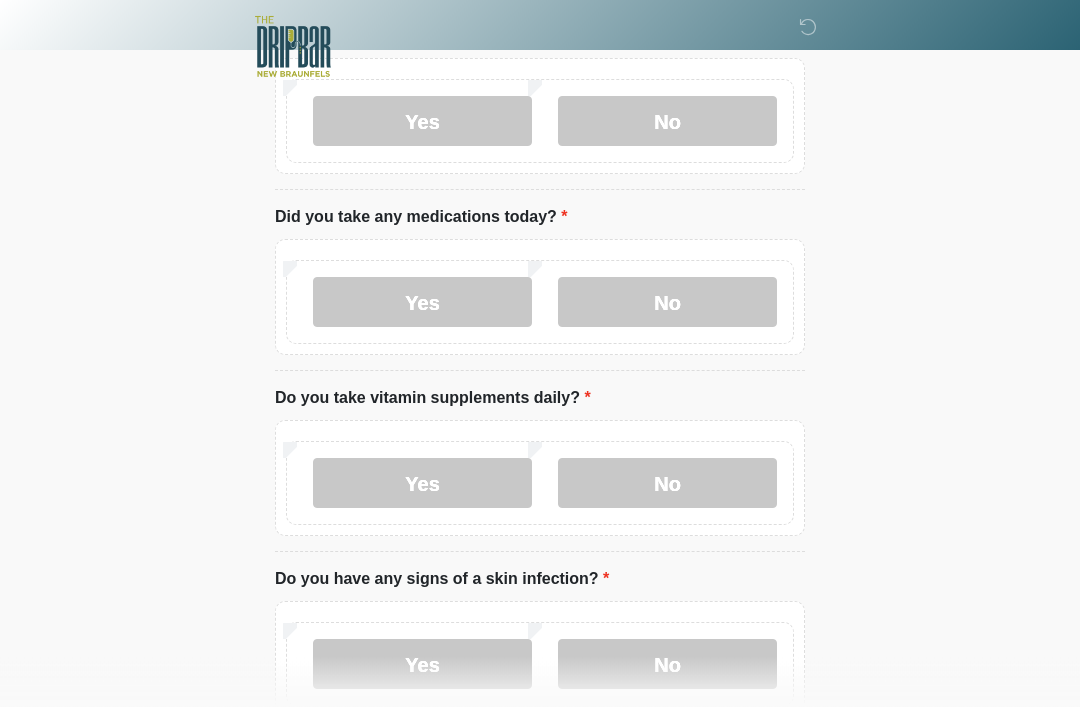 scroll, scrollTop: 848, scrollLeft: 0, axis: vertical 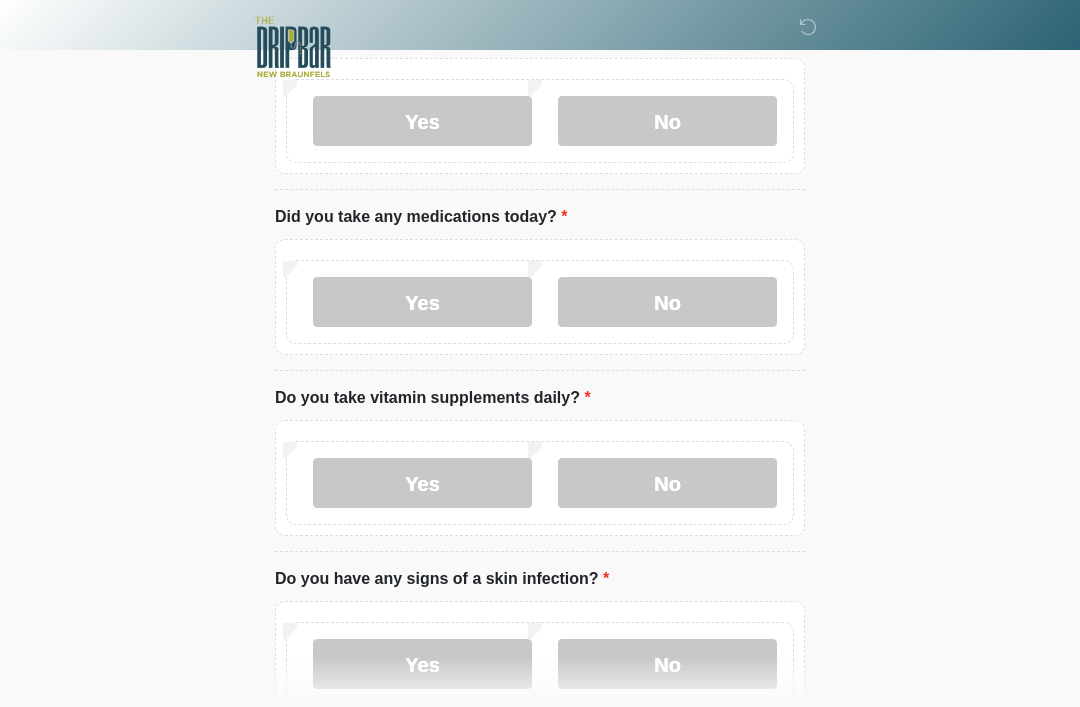 click on "Yes" at bounding box center (422, 483) 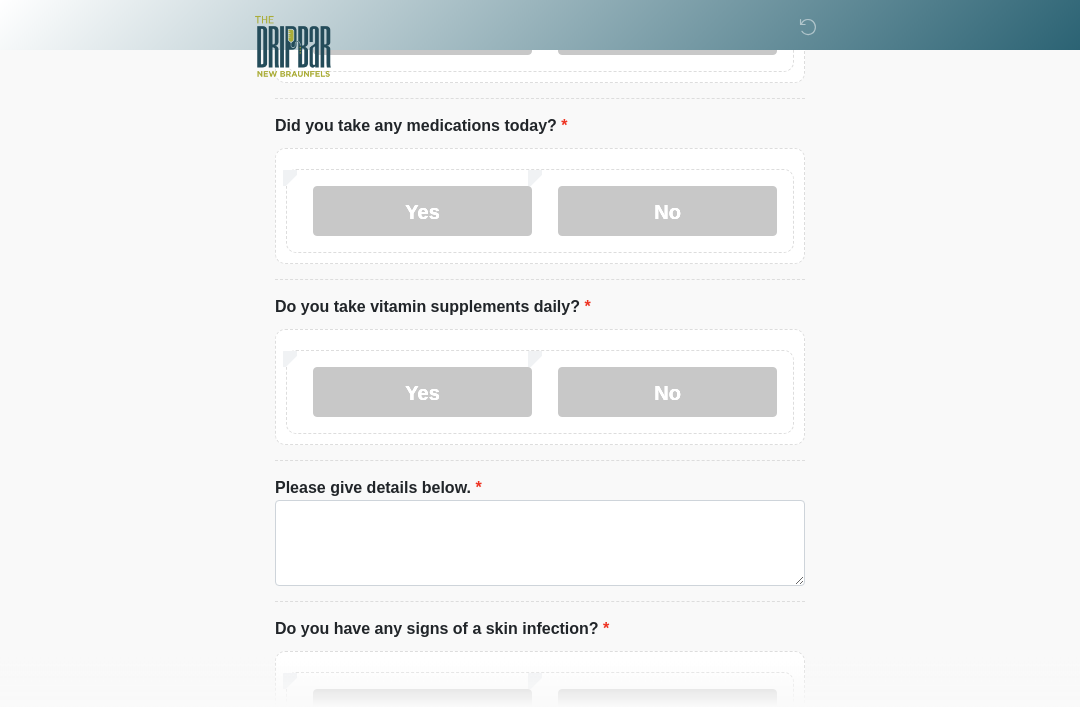 scroll, scrollTop: 940, scrollLeft: 0, axis: vertical 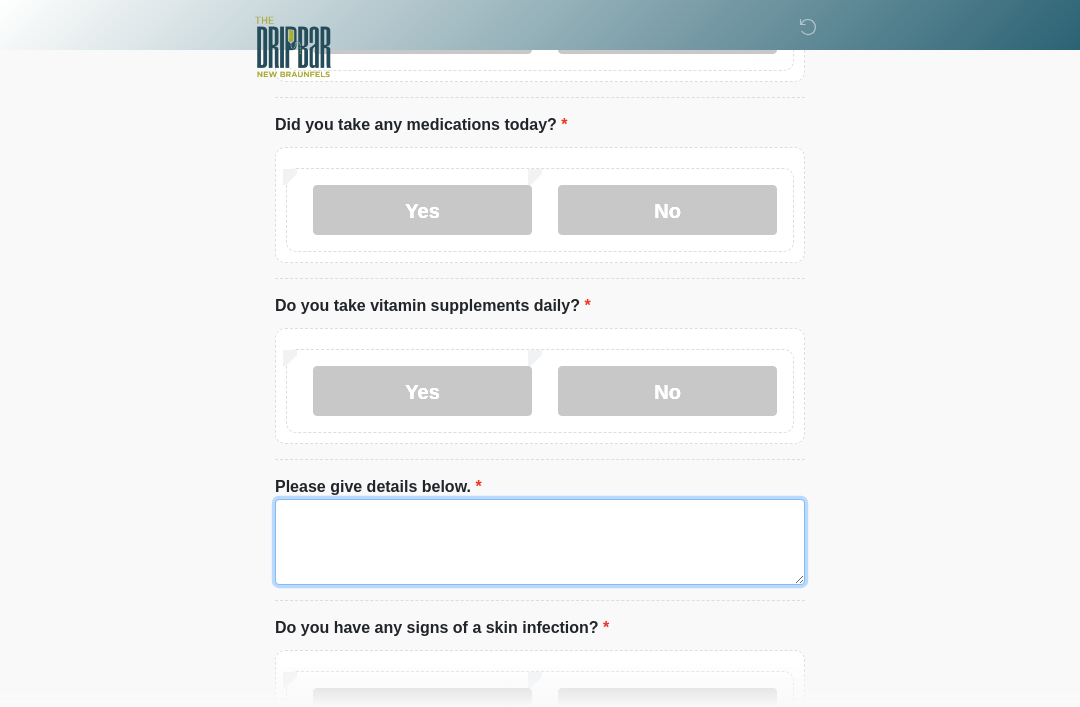 click on "Please give details below." at bounding box center (540, 542) 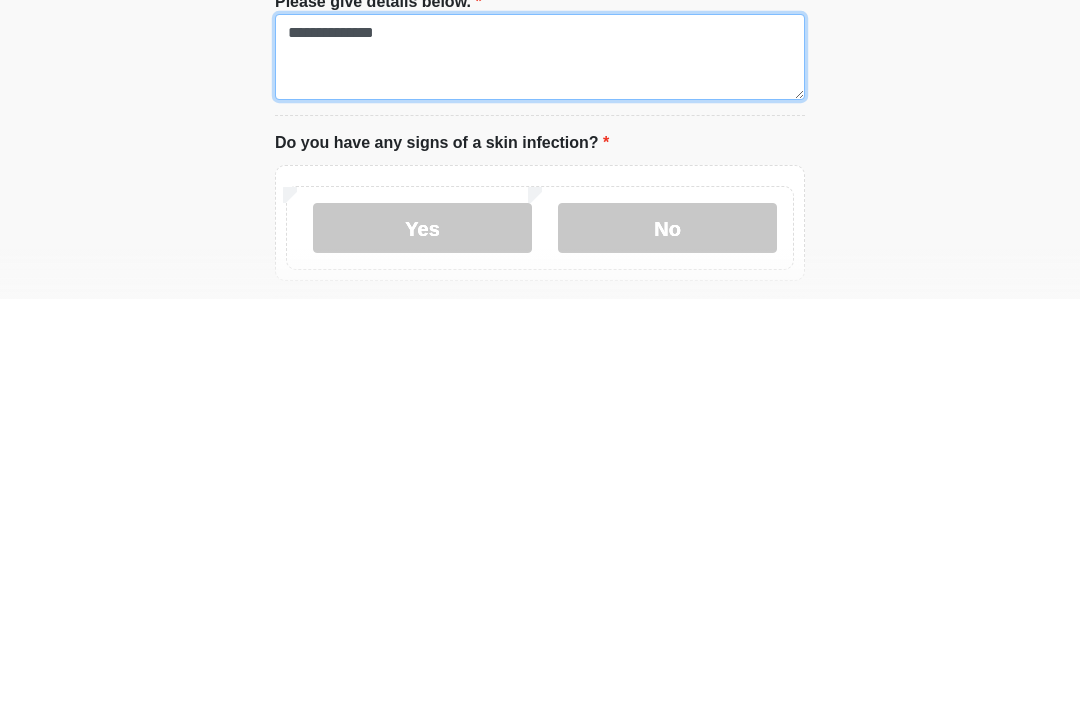 scroll, scrollTop: 1028, scrollLeft: 0, axis: vertical 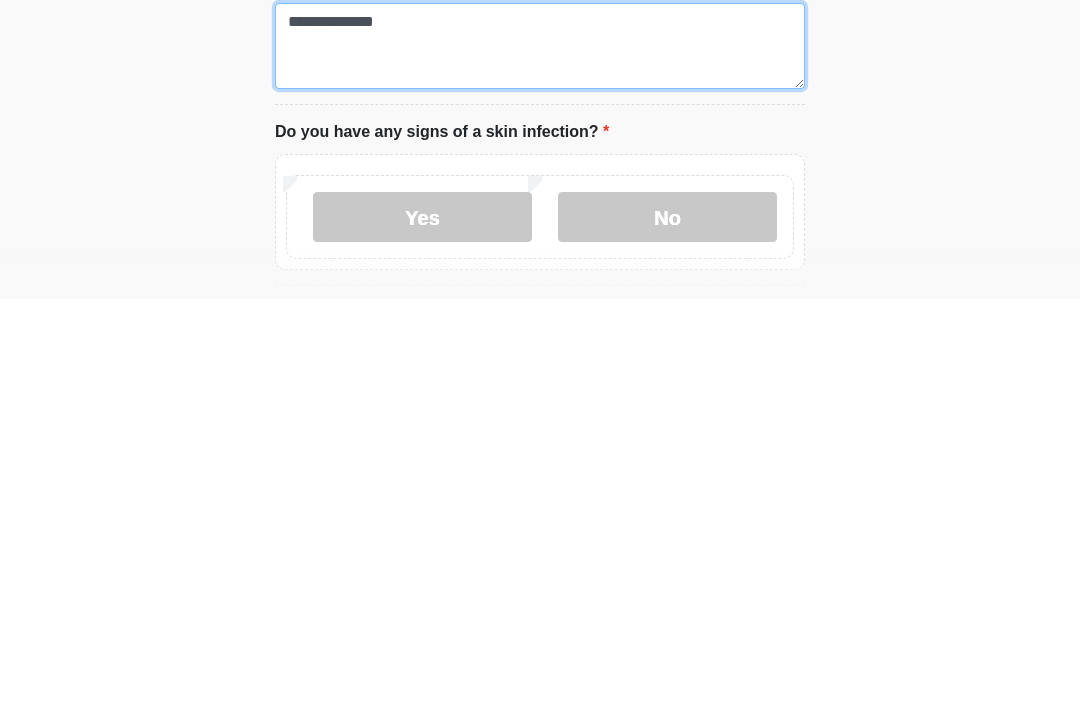 type on "**********" 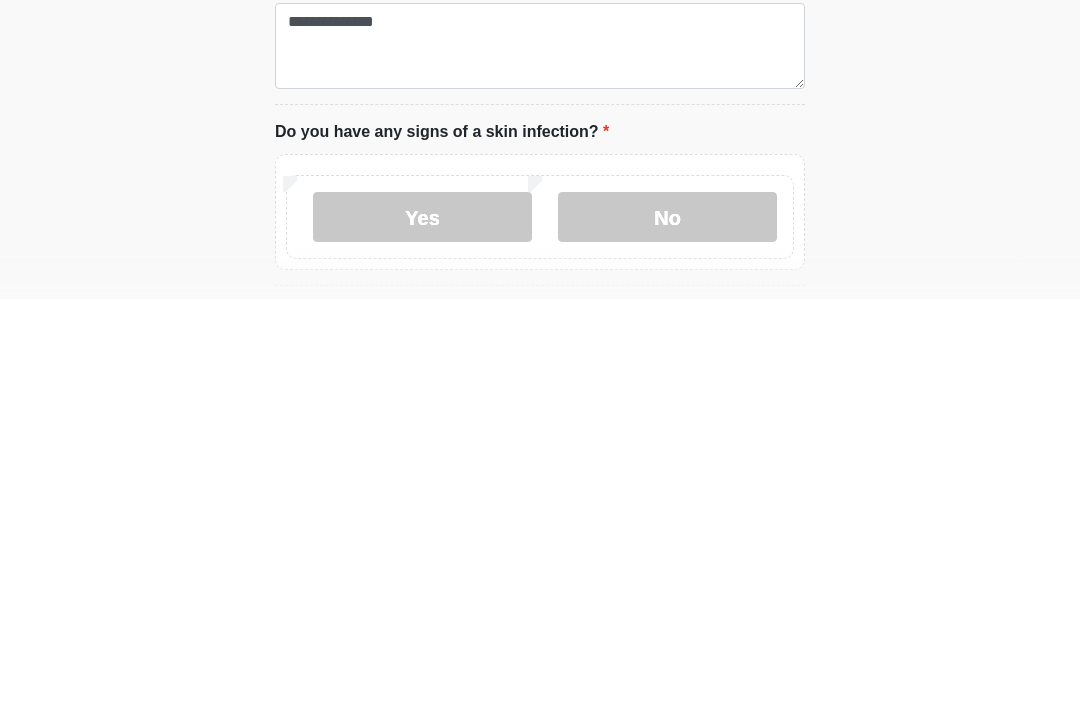 click on "No" at bounding box center [667, 625] 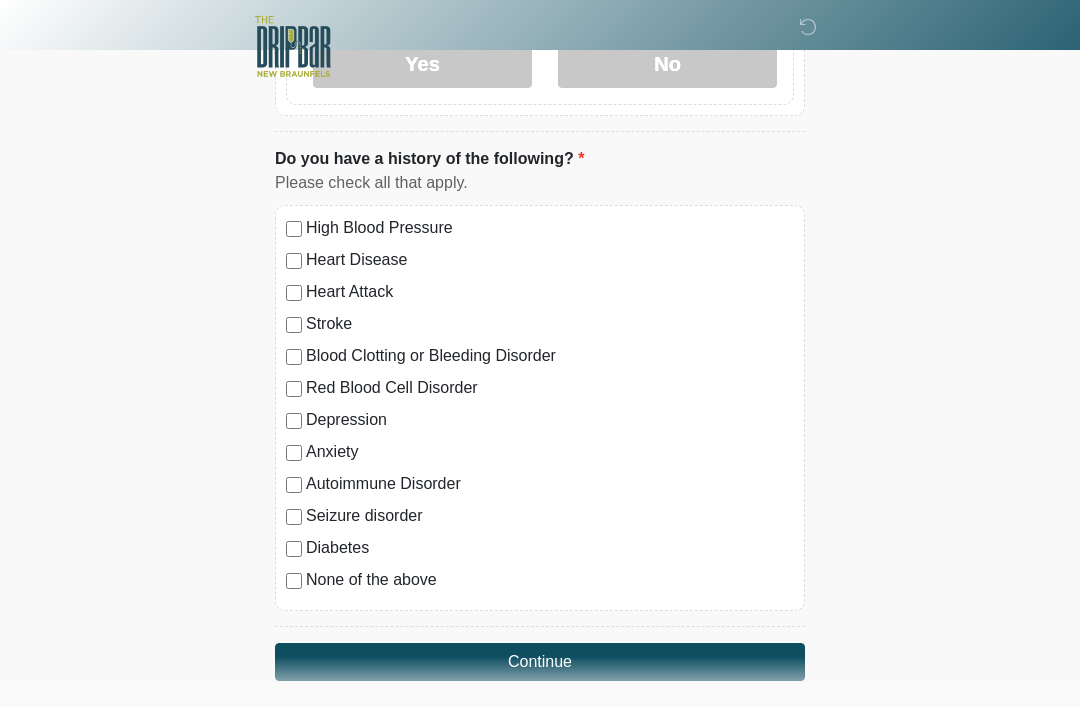 scroll, scrollTop: 1603, scrollLeft: 0, axis: vertical 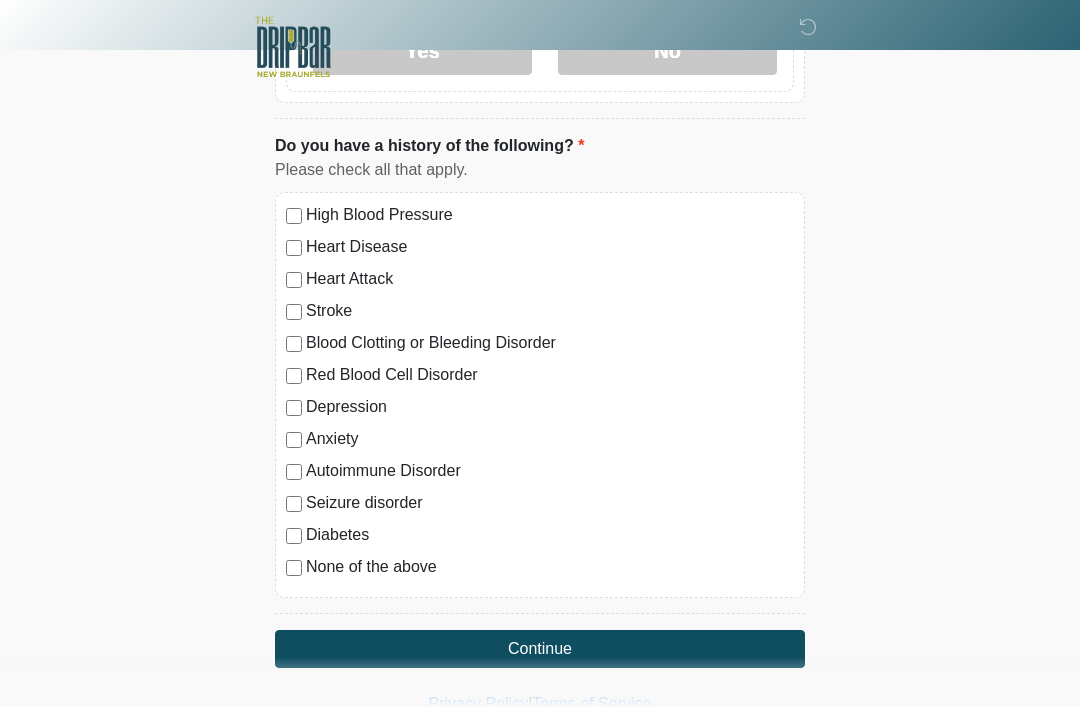 click on "Continue" at bounding box center [540, 649] 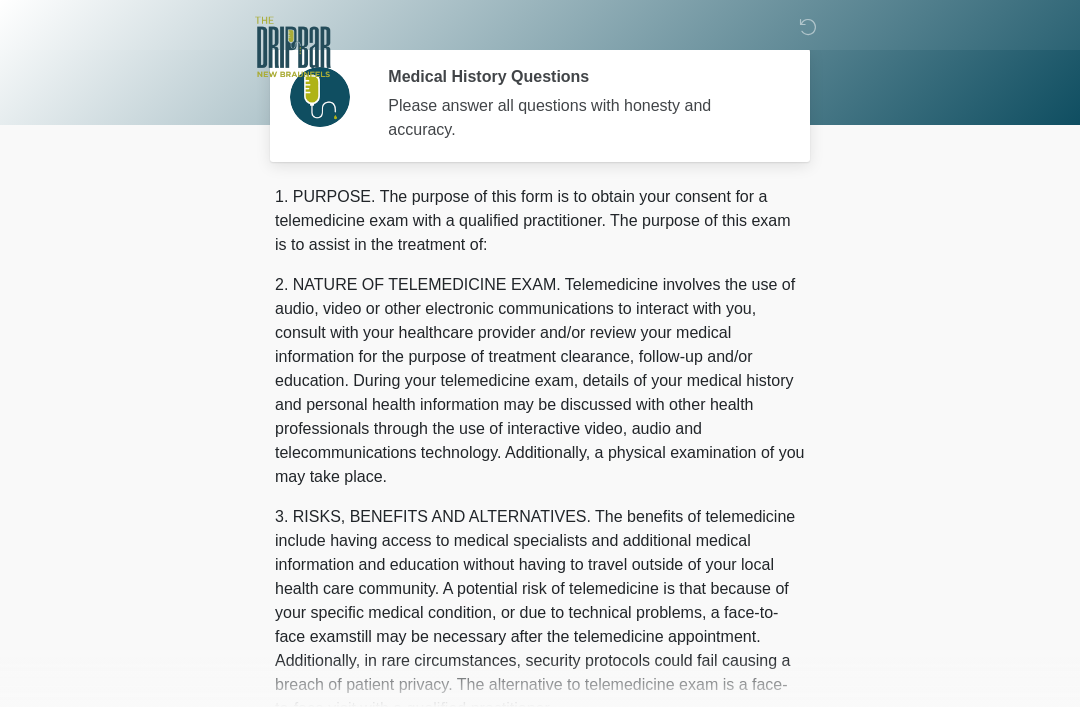 scroll, scrollTop: 0, scrollLeft: 0, axis: both 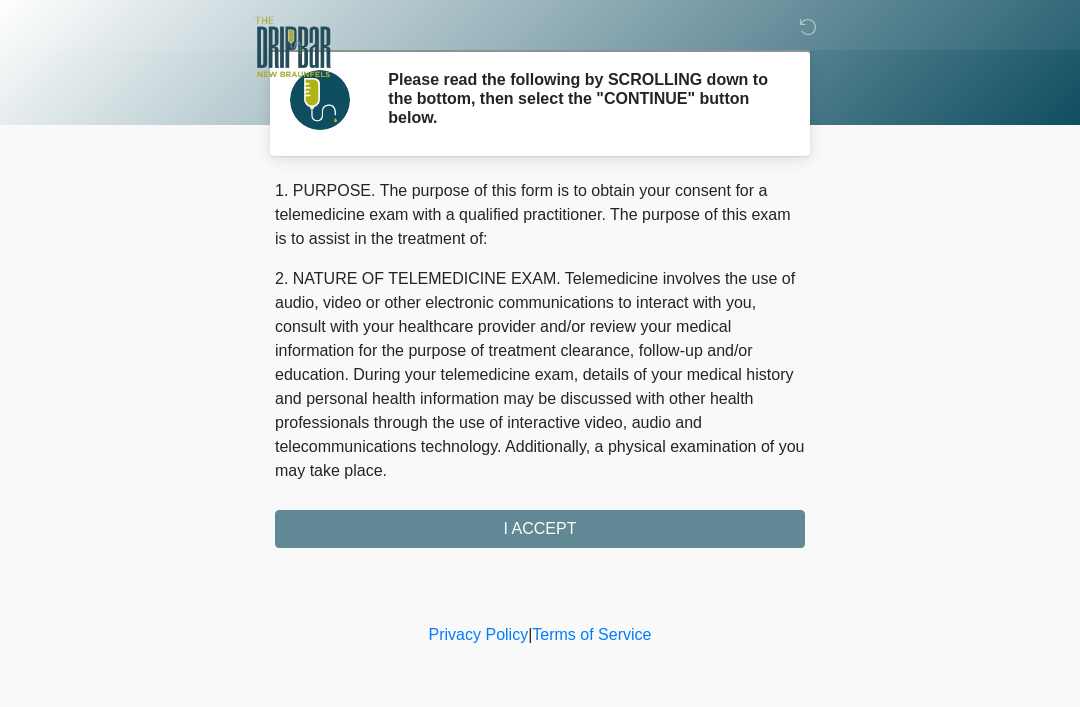 click on "1. PURPOSE. The purpose of this form is to obtain your consent for a telemedicine exam with a qualified practitioner. The purpose of this exam is to assist in the treatment of:  2. NATURE OF TELEMEDICINE EXAM. Telemedicine involves the use of audio, video or other electronic communications to interact with you, consult with your healthcare provider and/or review your medical information for the purpose of treatment clearance, follow-up and/or education. During your telemedicine exam, details of your medical history and personal health information may be discussed with other health professionals through the use of interactive video, audio and telecommunications technology. Additionally, a physical examination of you may take place. 4. HEALTHCARE INSTITUTION. The DRIPBaR - New Braunfels has medical and non-medical technical personnel who may participate in the telemedicine exam to aid in the audio/video link with the qualified practitioner.
I ACCEPT" at bounding box center [540, 363] 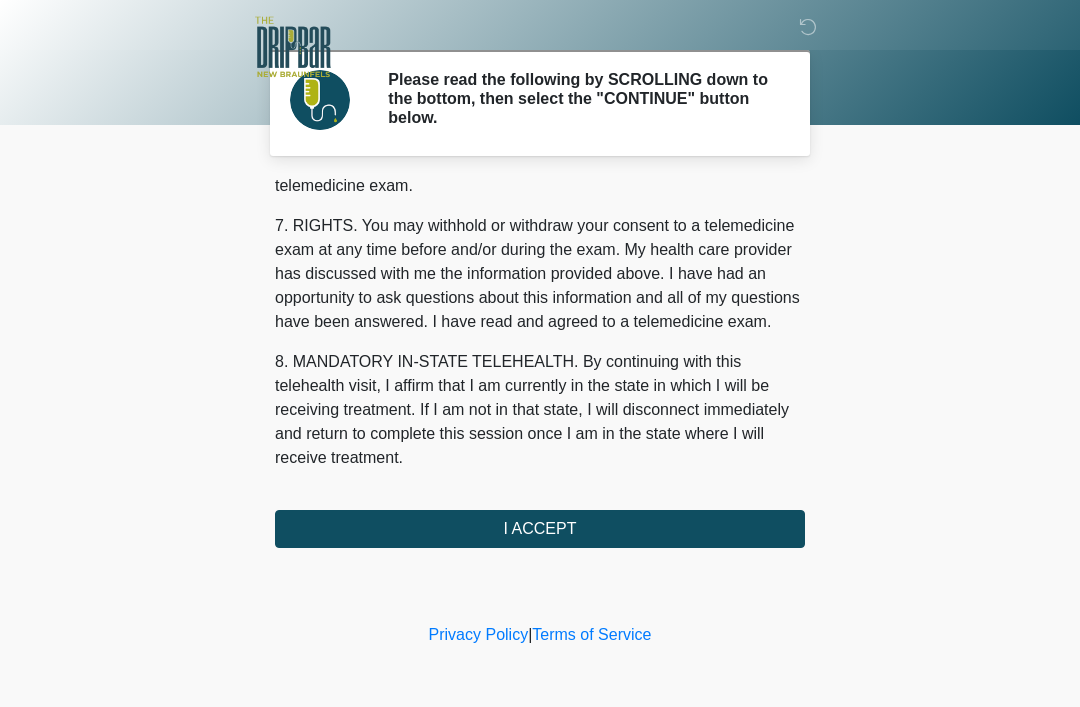 scroll, scrollTop: 877, scrollLeft: 0, axis: vertical 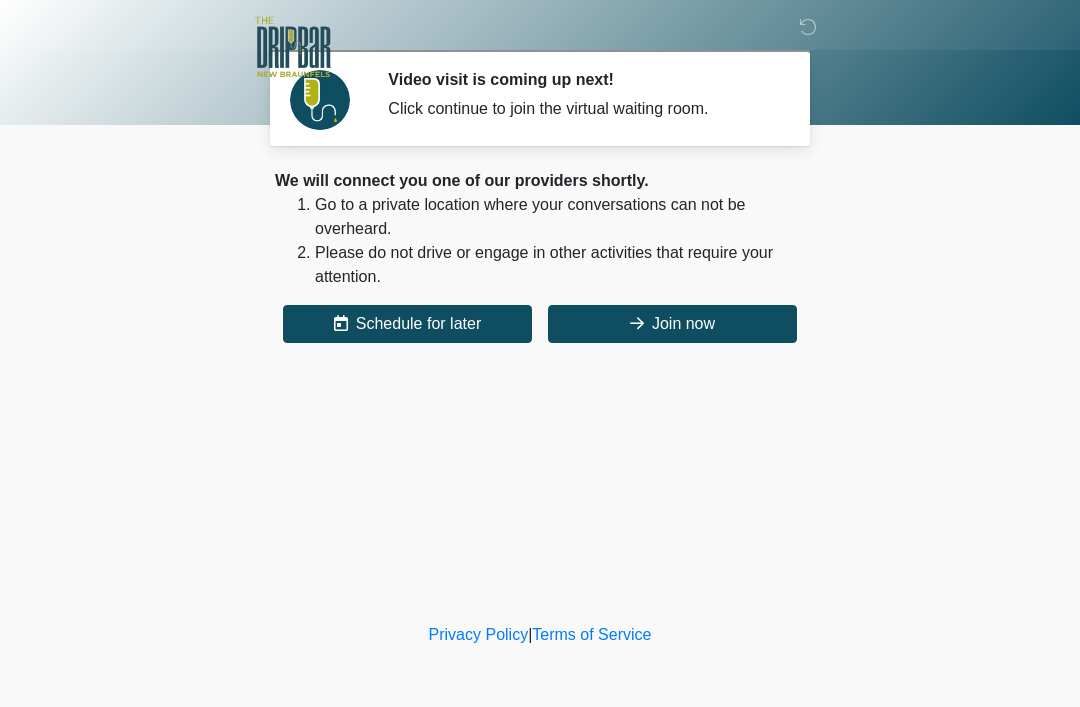 click on "Join now" at bounding box center (672, 324) 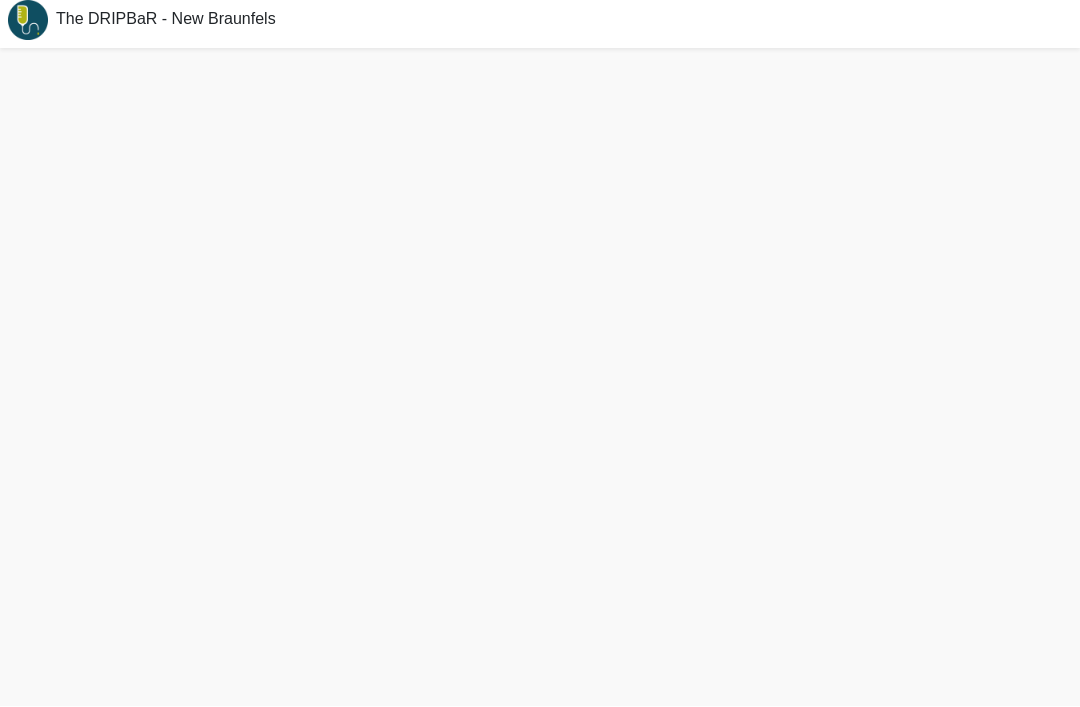 scroll, scrollTop: 11, scrollLeft: 0, axis: vertical 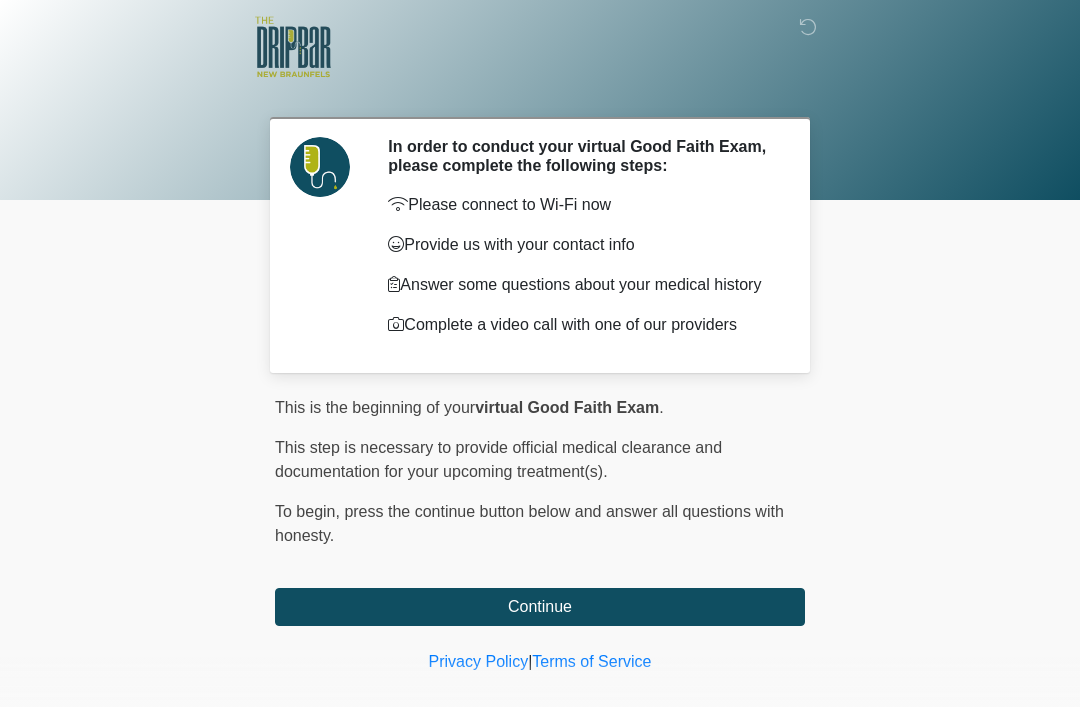 click on "Continue" at bounding box center [540, 607] 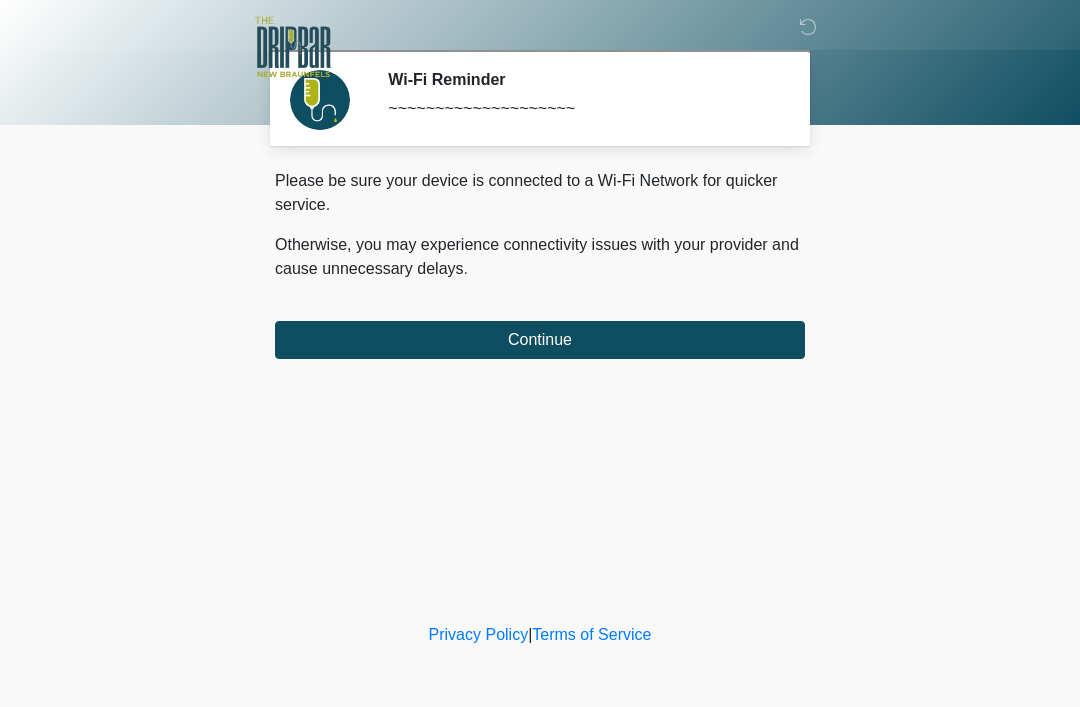 click on "Please be sure your device is connected to a Wi-Fi Network for quicker service. Otherwise, you may experience connectivity issues with your provider and cause unnecessary delays  .
Continue" at bounding box center [540, 264] 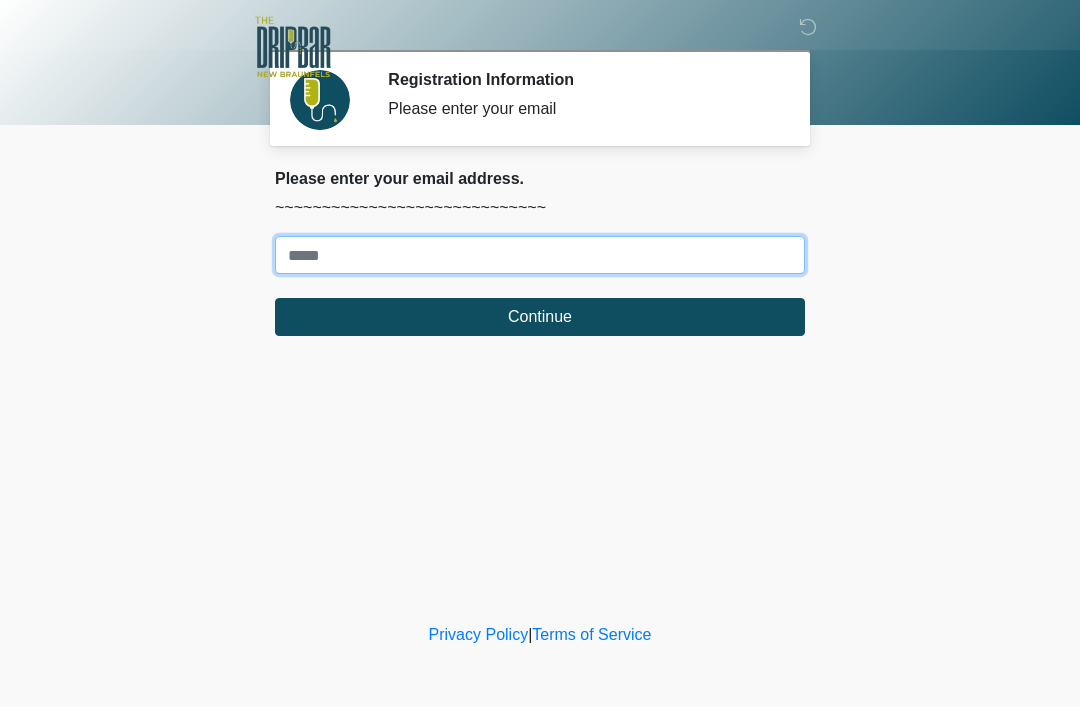click on "Where should we email your treatment plan?" at bounding box center (540, 255) 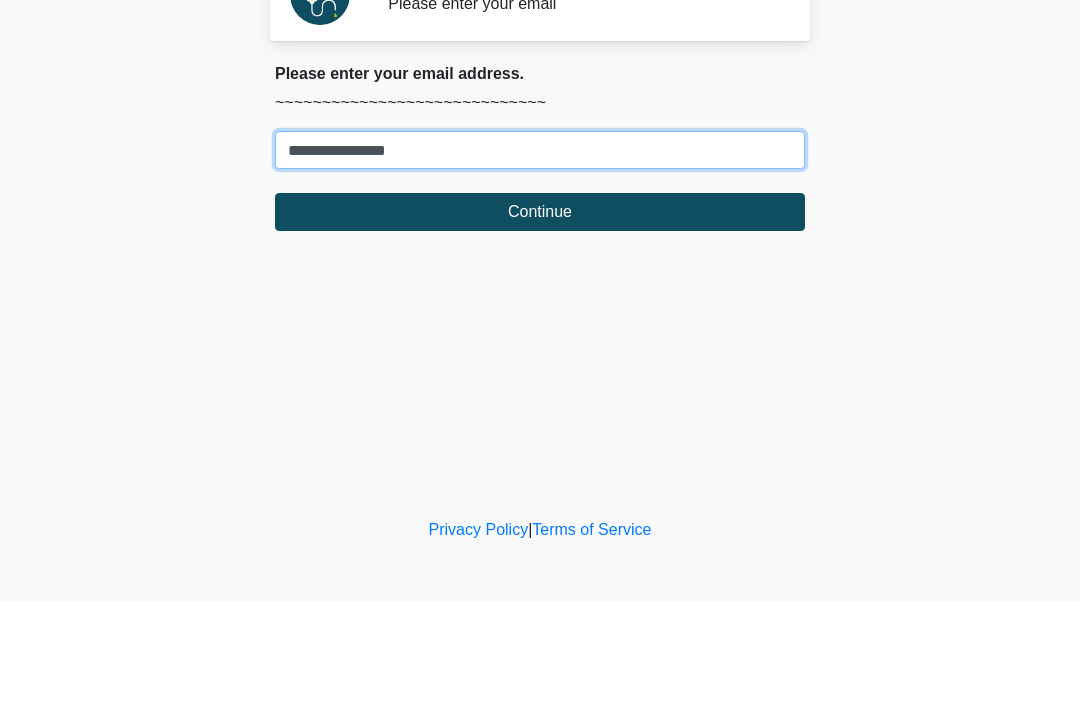 type on "**********" 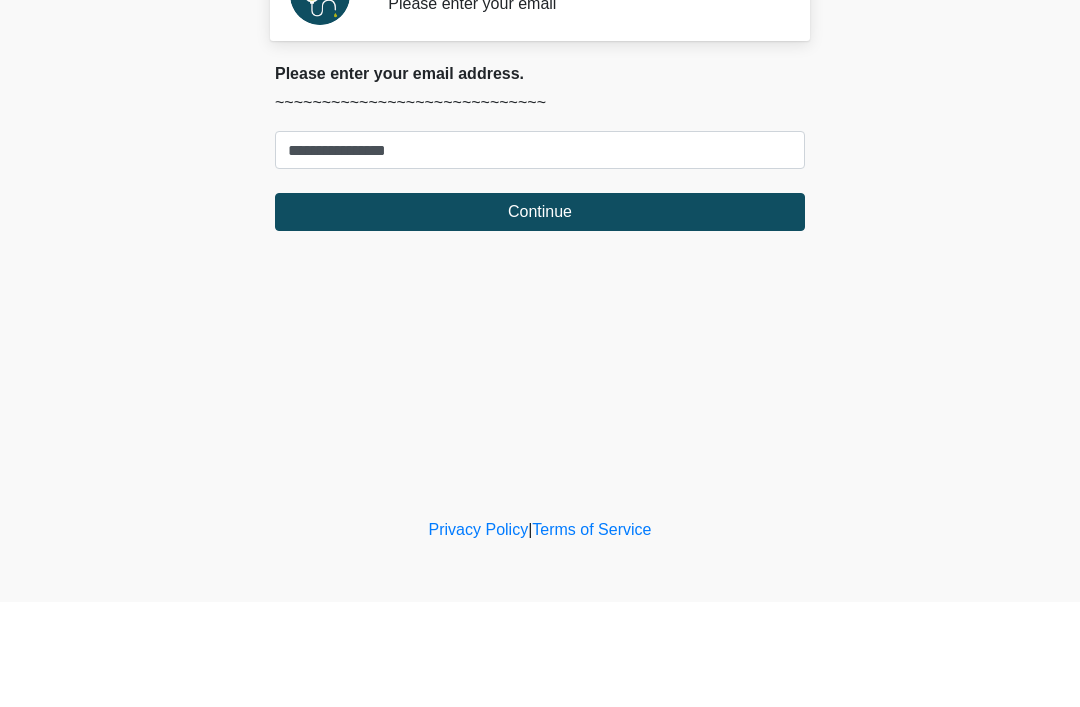click on "Continue" at bounding box center (540, 317) 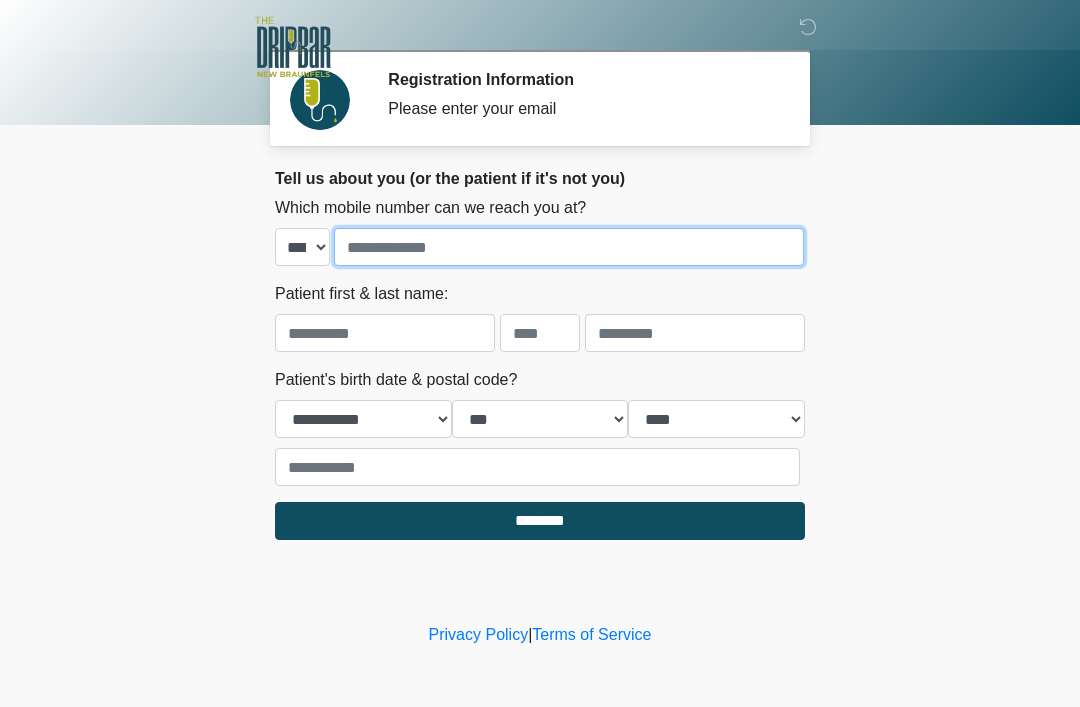 click at bounding box center [569, 247] 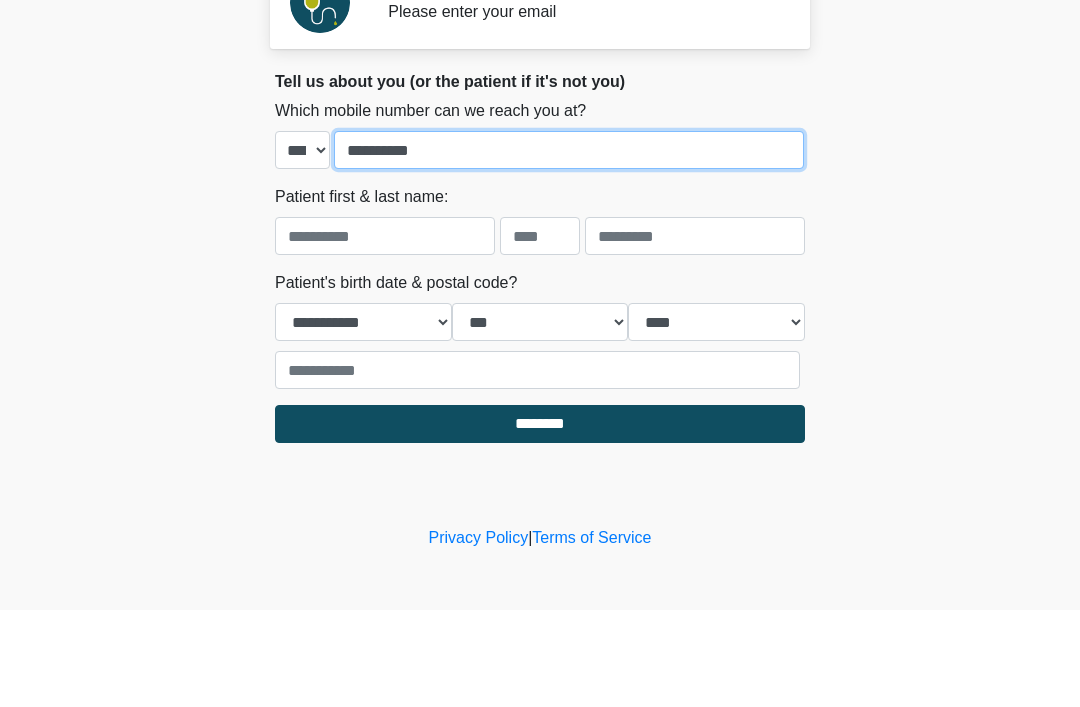 type on "**********" 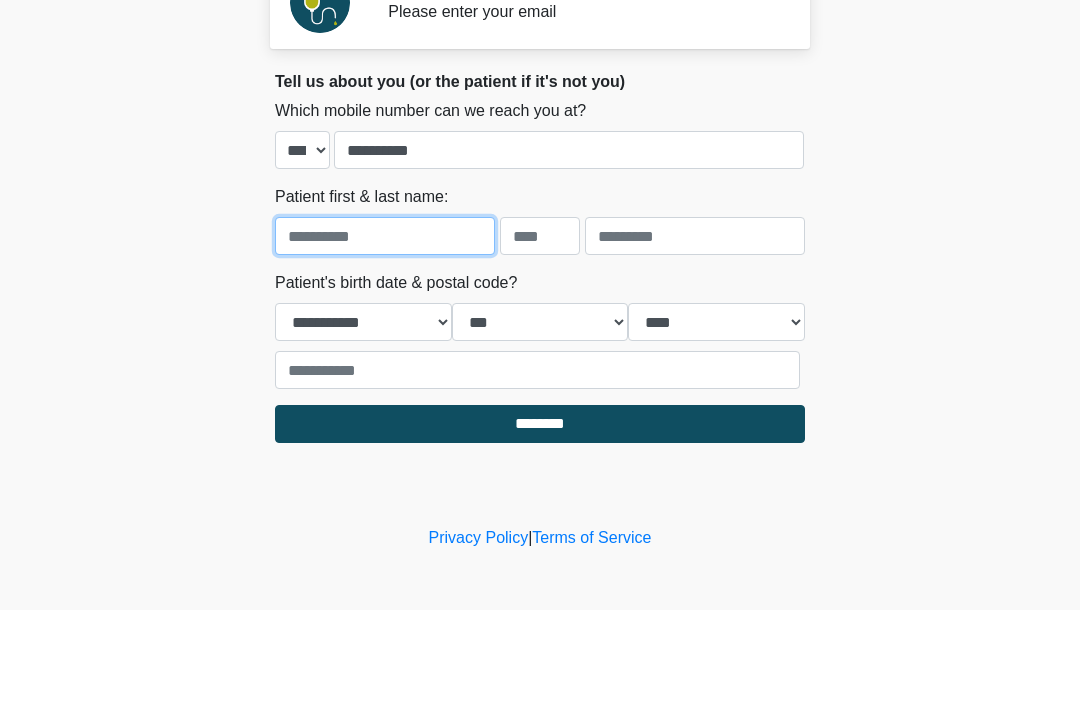 click at bounding box center [385, 333] 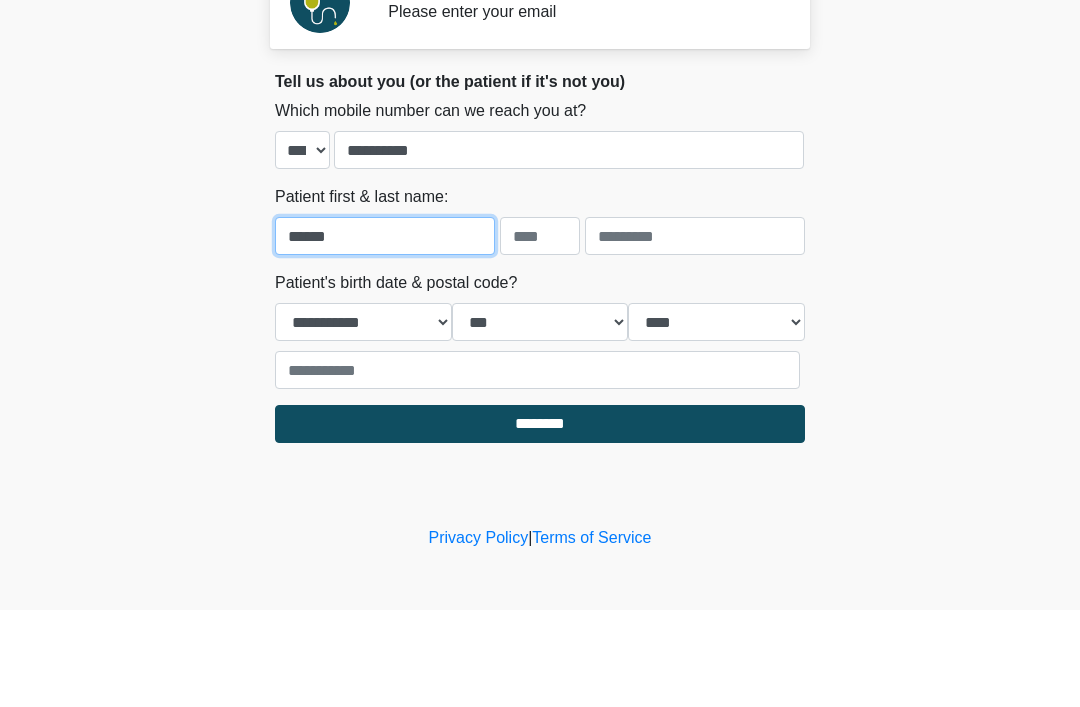 type on "******" 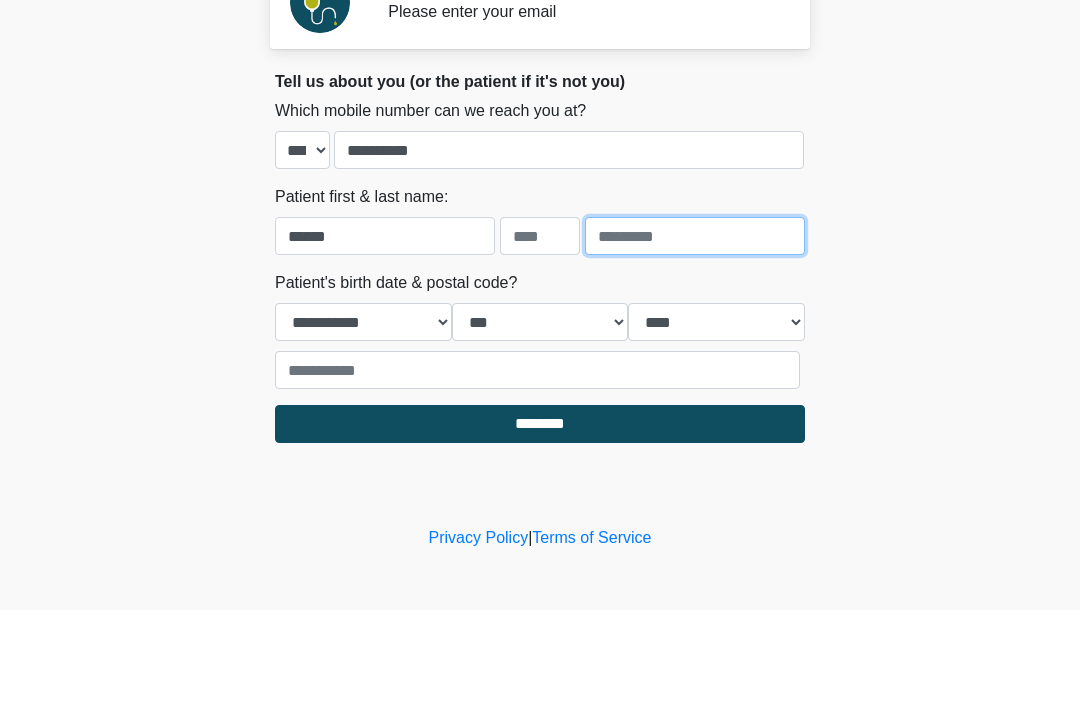 click at bounding box center (695, 333) 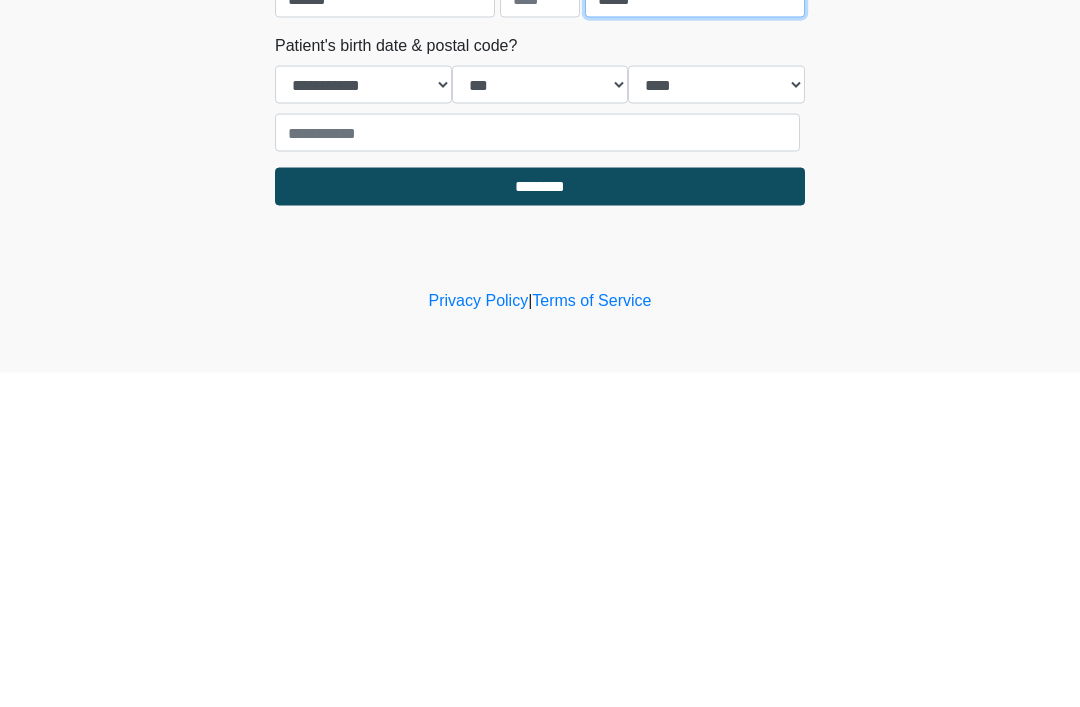 type on "*****" 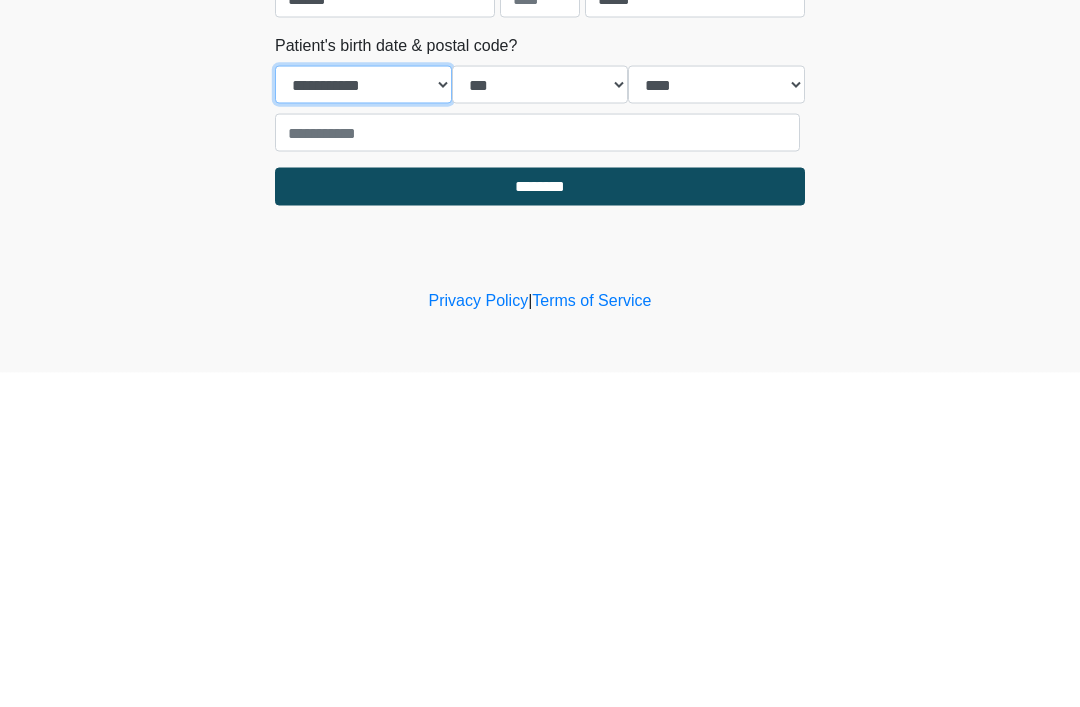 click on "**********" at bounding box center (363, 419) 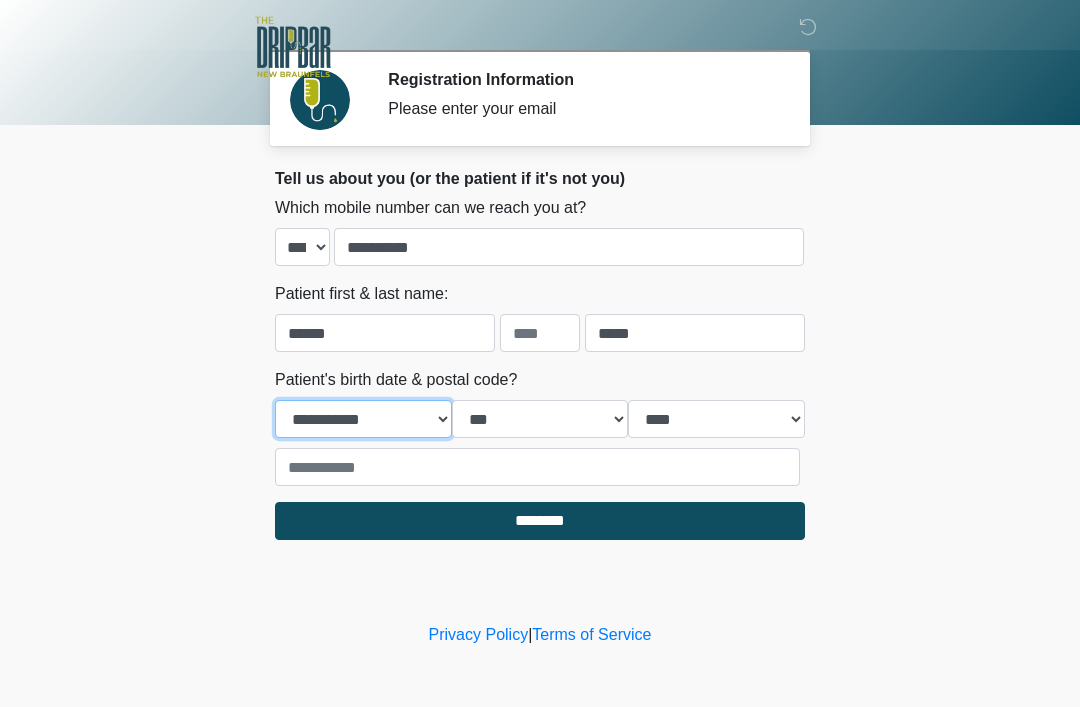 select on "*" 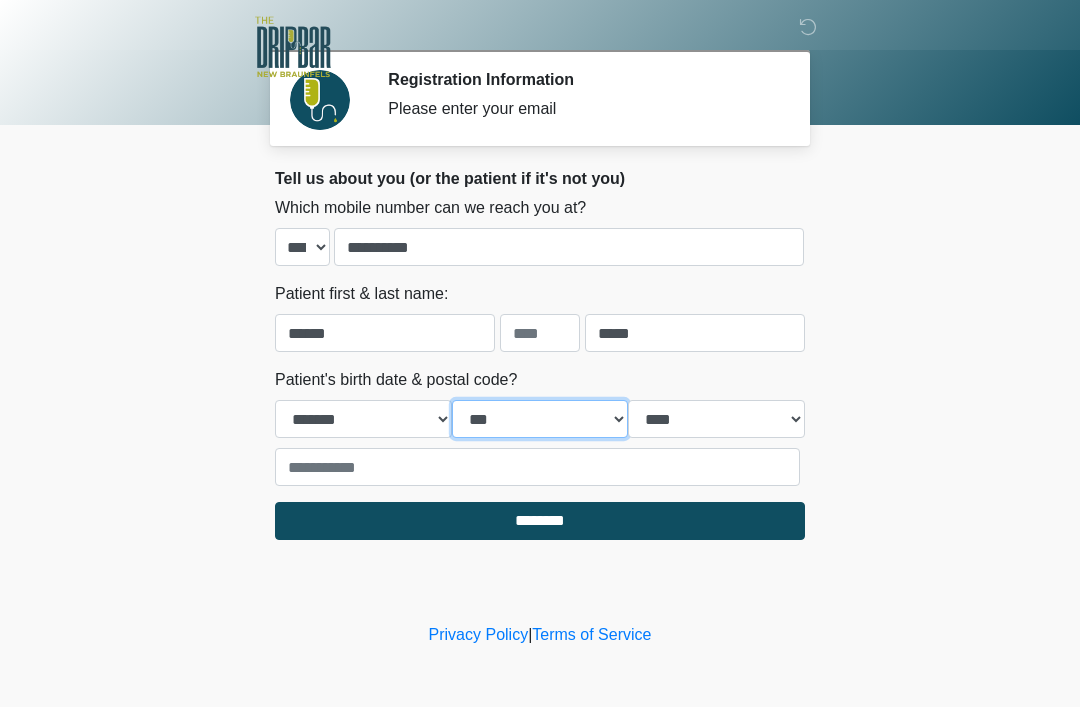 click on "***
*
*
*
*
*
*
*
*
*
**
**
**
**
**
**
**
**
**
**
**
**
**
**
**
**
**
**
**
**
**
**" at bounding box center (540, 419) 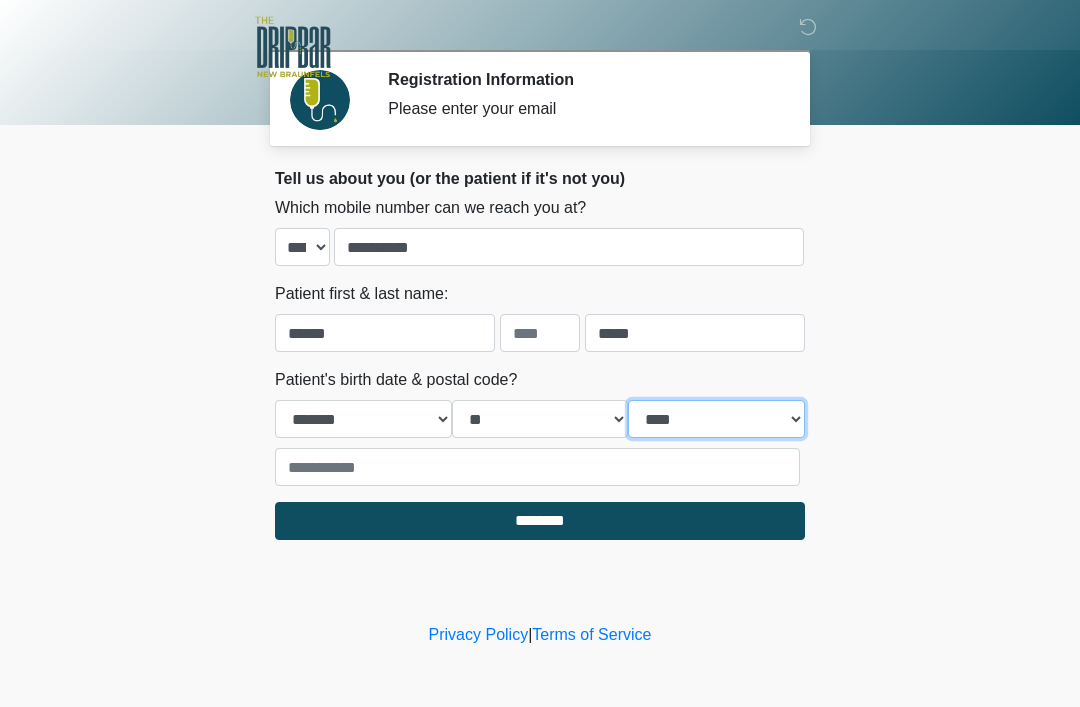 click on "****
****
****
****
****
****
****
****
****
****
****
****
****
****
****
****
****
****
****
****
****
****
****
****
****
****
****
****
****
****
****
****
****
****
****
****
****
****
****
****
****
****
****
****
****
****
****
****
****
****
****
****
****
****
****
****
****
****
****
****
****
****
****
****
****
****
****
****
****
****
****
****
****
****
****
****
****
****
****
****
****
****
****
****
****
****
****
****
****
****
****
****
****
****
****
****
****
****
****
****
****
****" at bounding box center [716, 419] 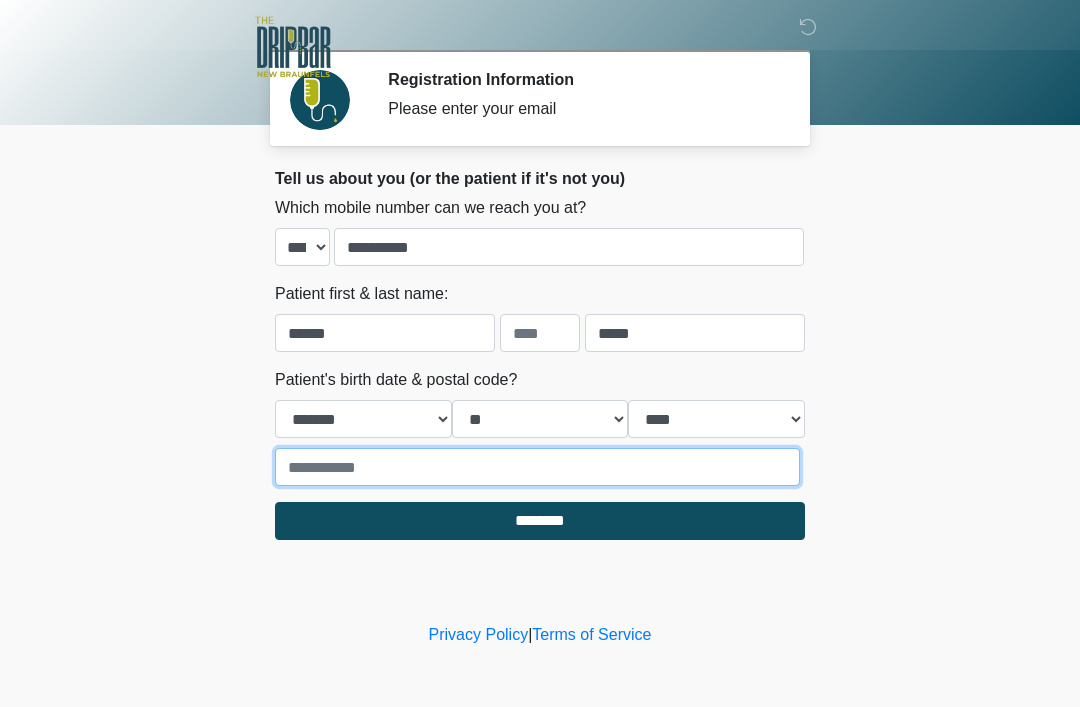 click at bounding box center (537, 467) 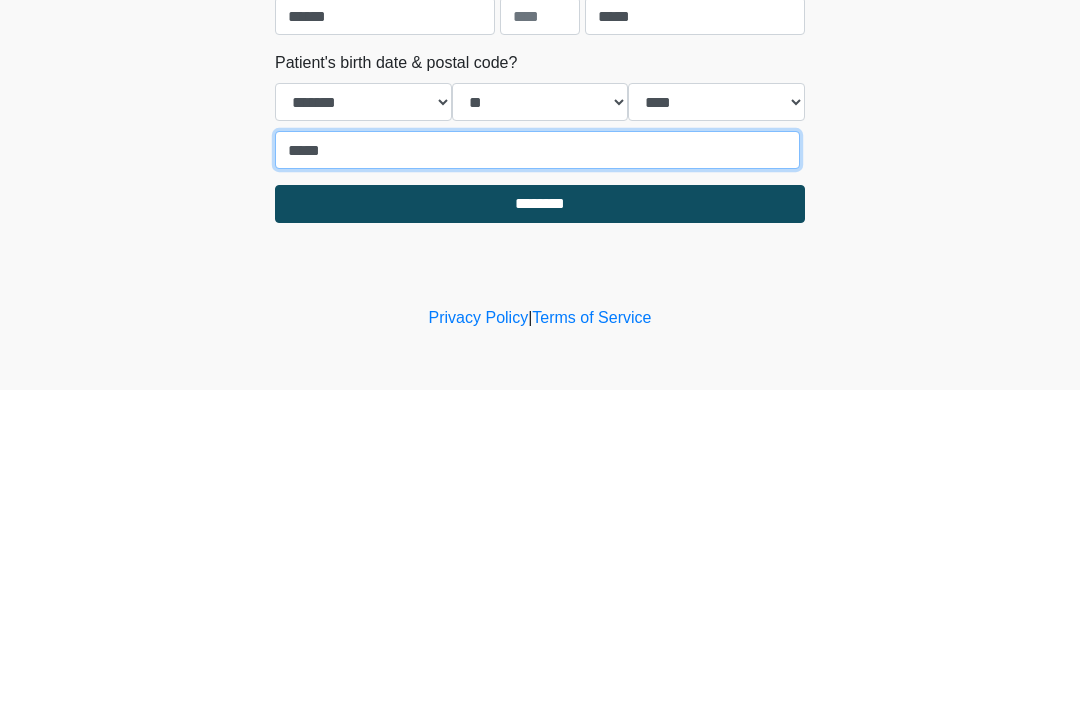 type on "*****" 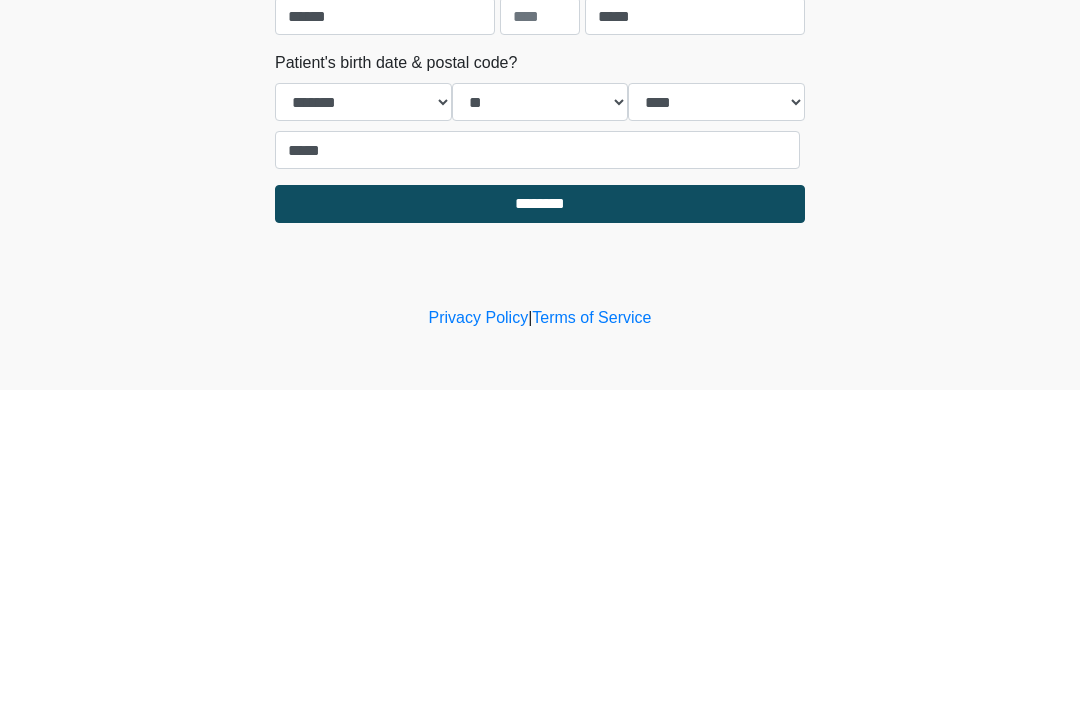 click on "********" at bounding box center (540, 521) 